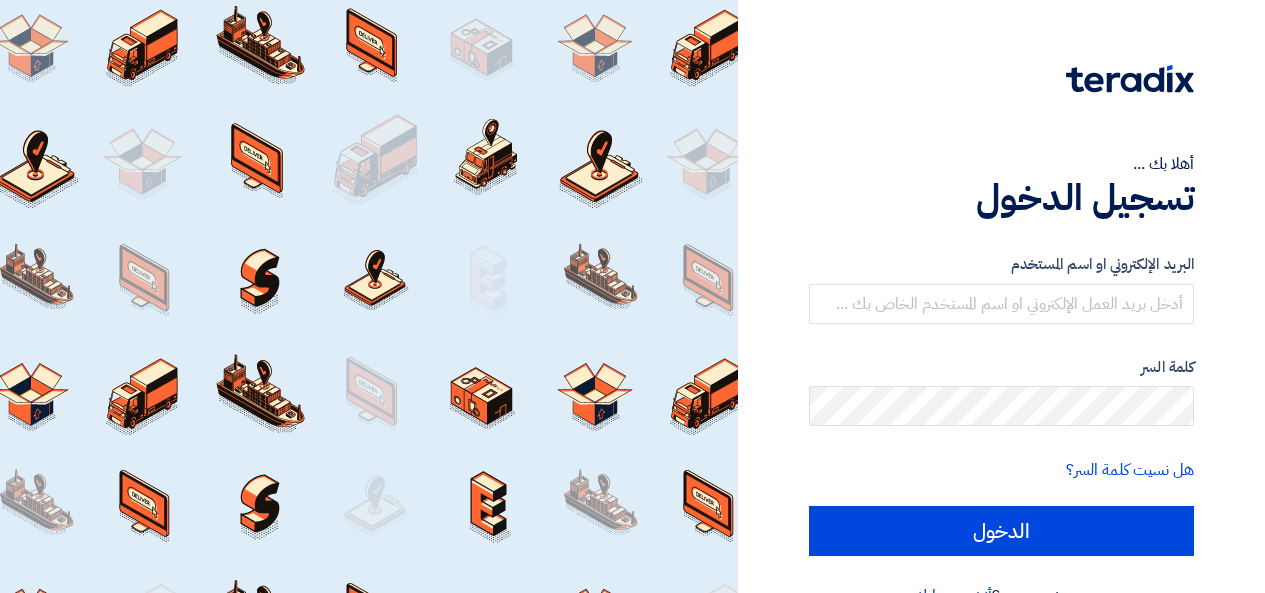 scroll, scrollTop: 0, scrollLeft: 0, axis: both 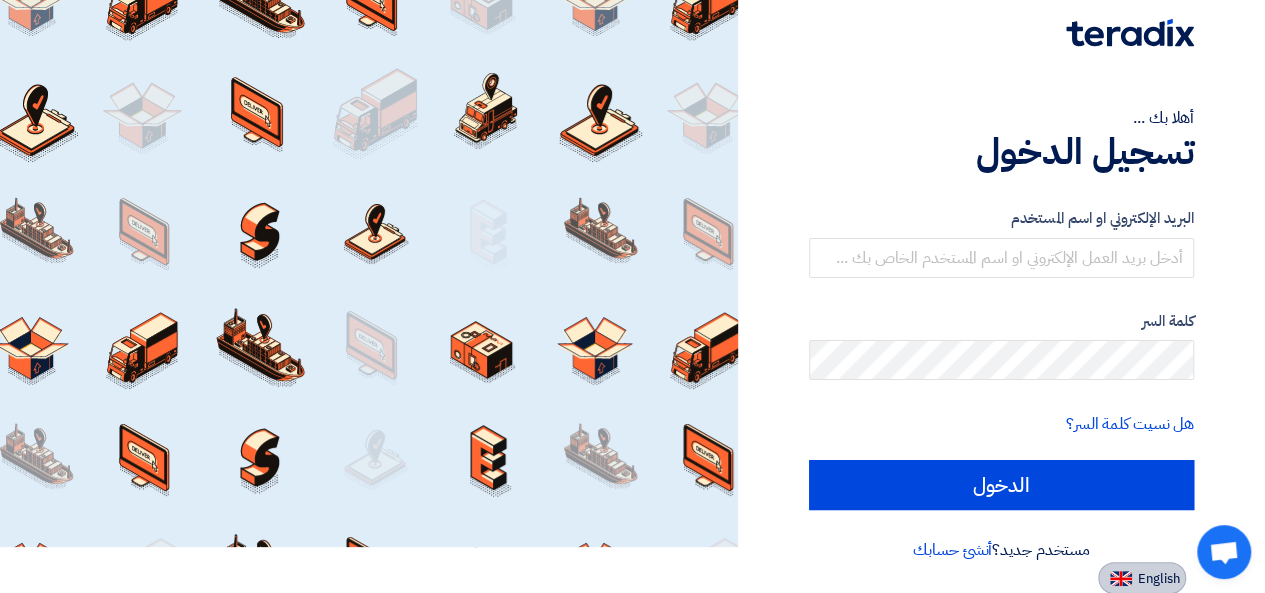 click on "English" 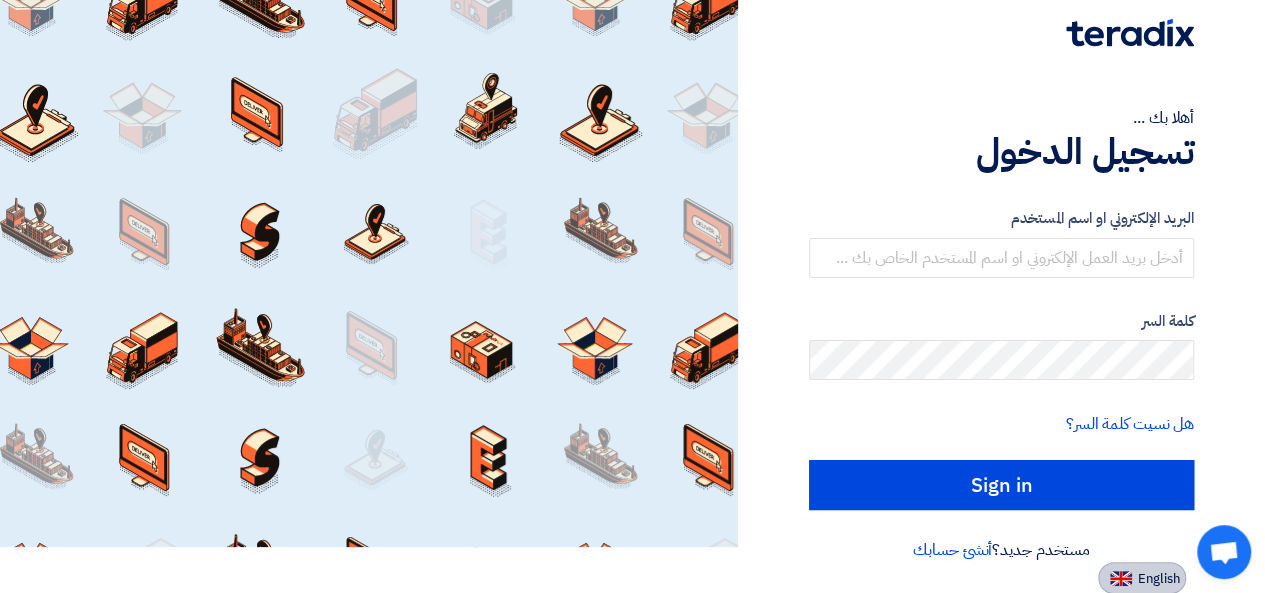 scroll, scrollTop: 18, scrollLeft: 0, axis: vertical 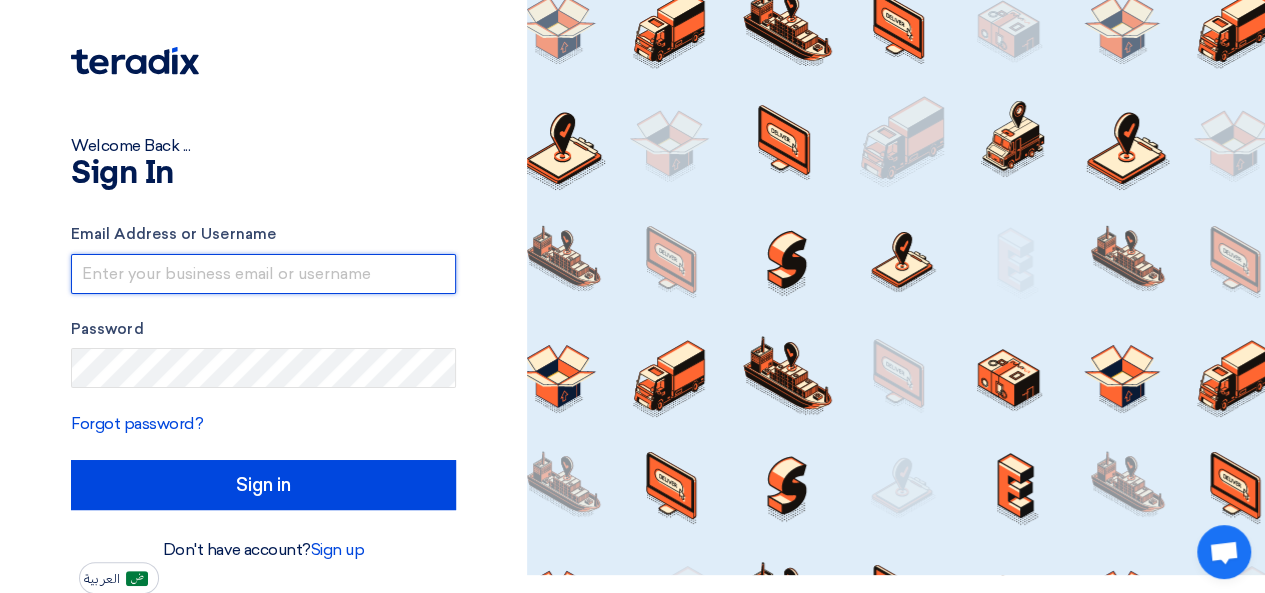 click at bounding box center (263, 274) 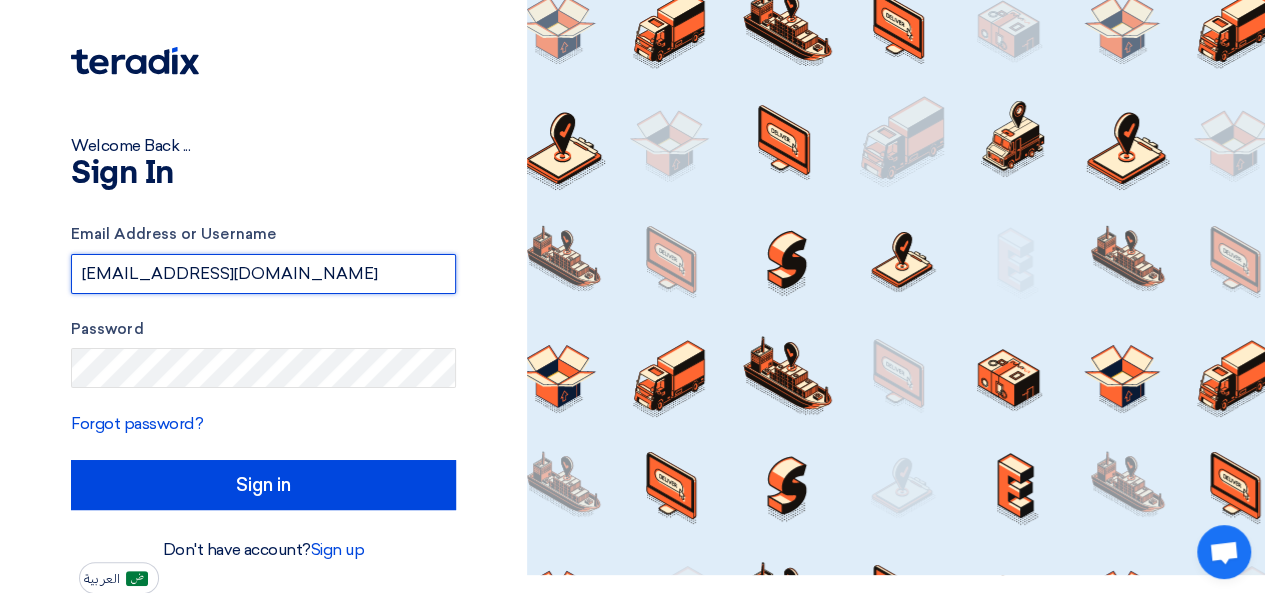 type on "[EMAIL_ADDRESS][DOMAIN_NAME]" 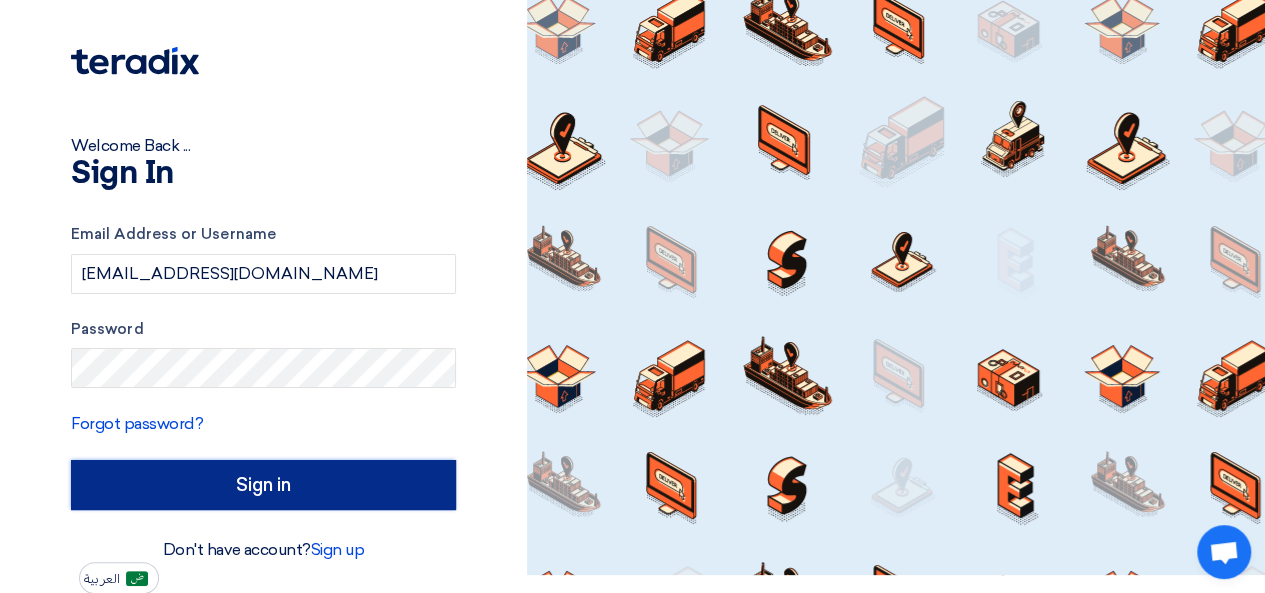 click on "Sign in" 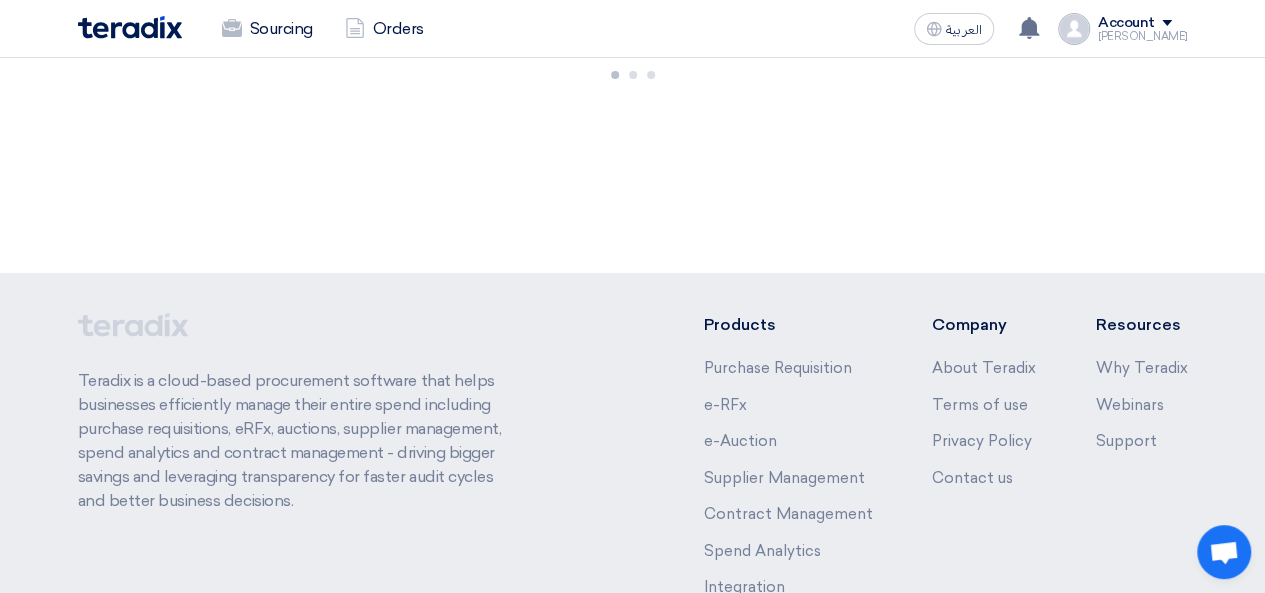 scroll, scrollTop: 0, scrollLeft: 0, axis: both 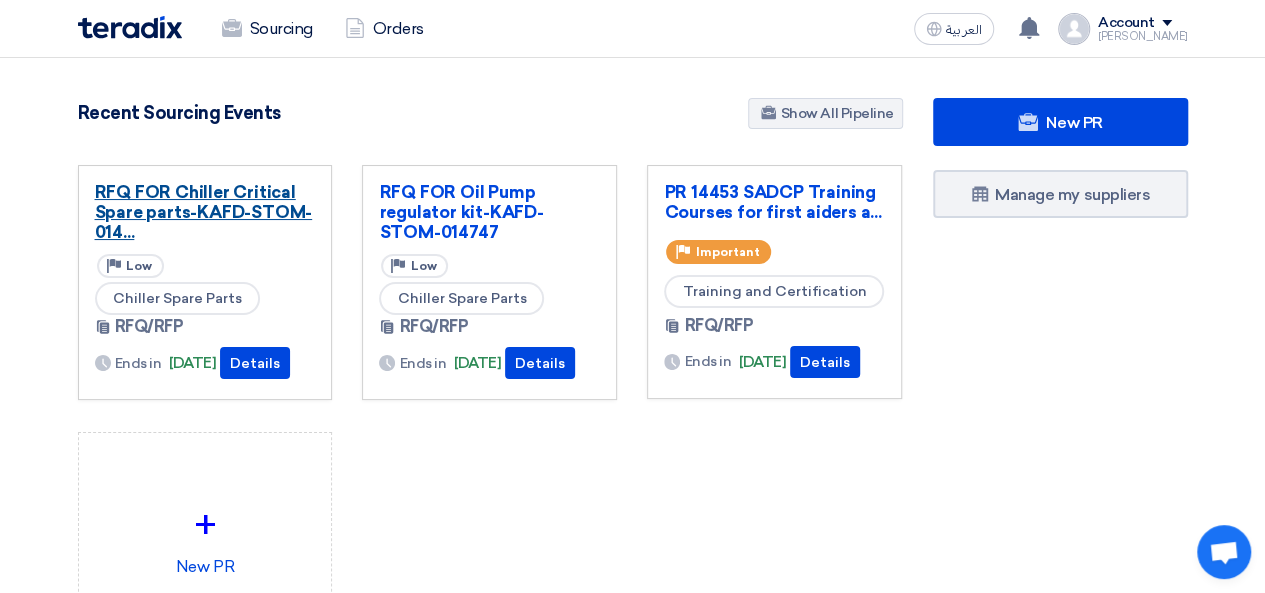 click on "RFQ FOR Chiller Critical Spare parts-KAFD-STOM-014..." 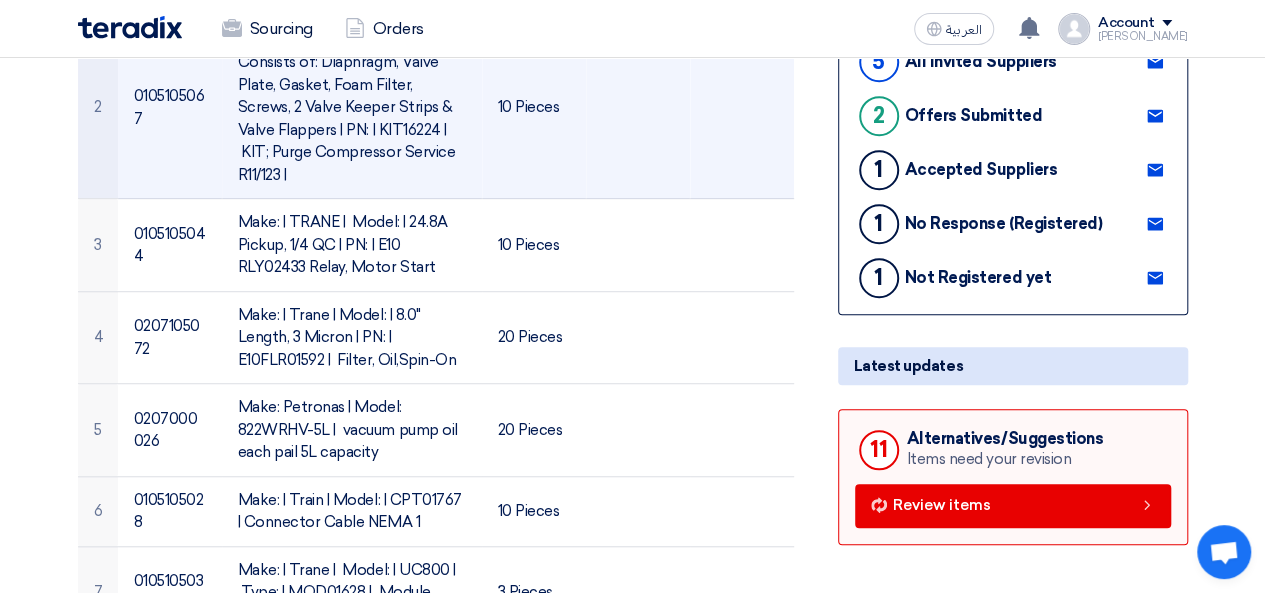 scroll, scrollTop: 600, scrollLeft: 0, axis: vertical 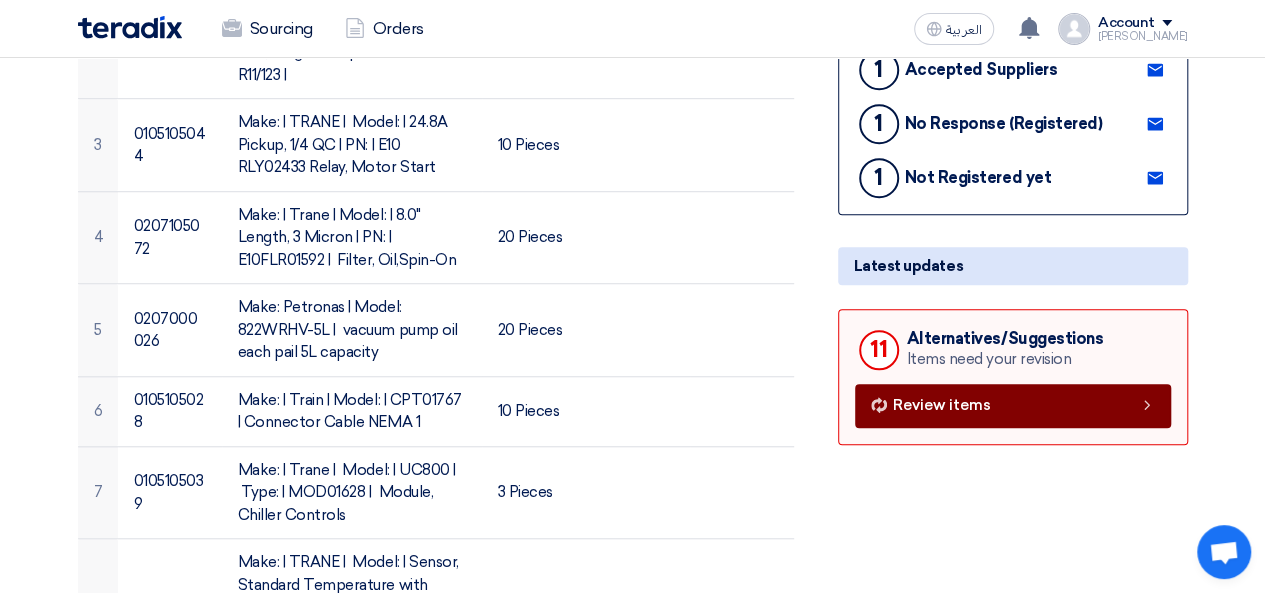 click on "Review items" 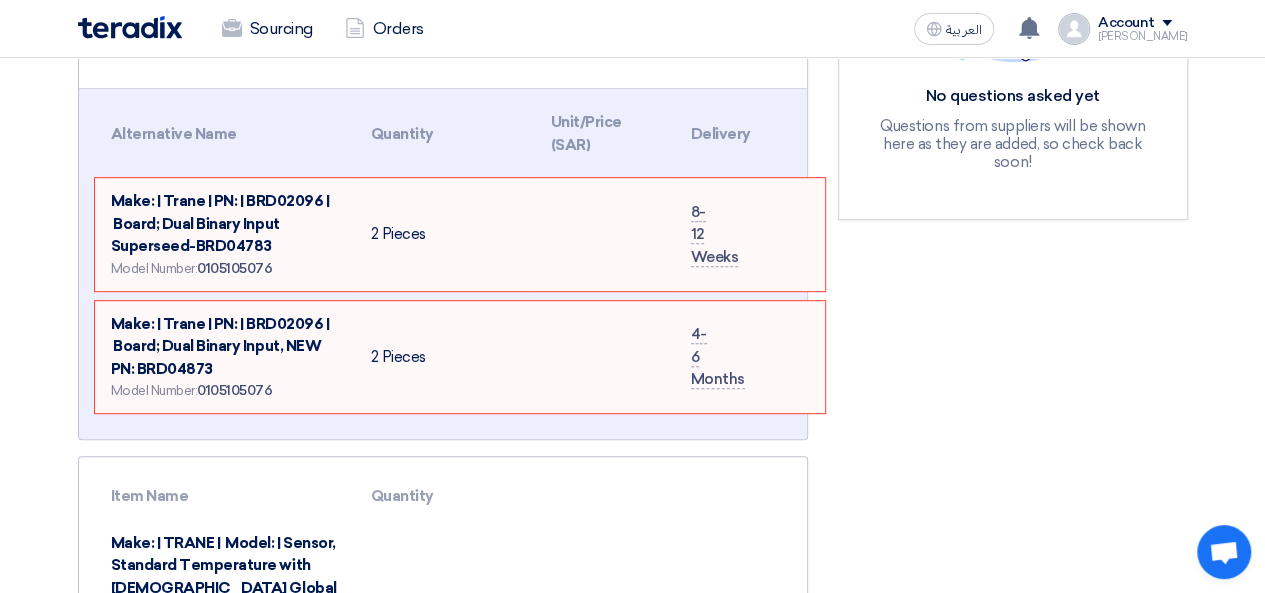 scroll, scrollTop: 400, scrollLeft: 0, axis: vertical 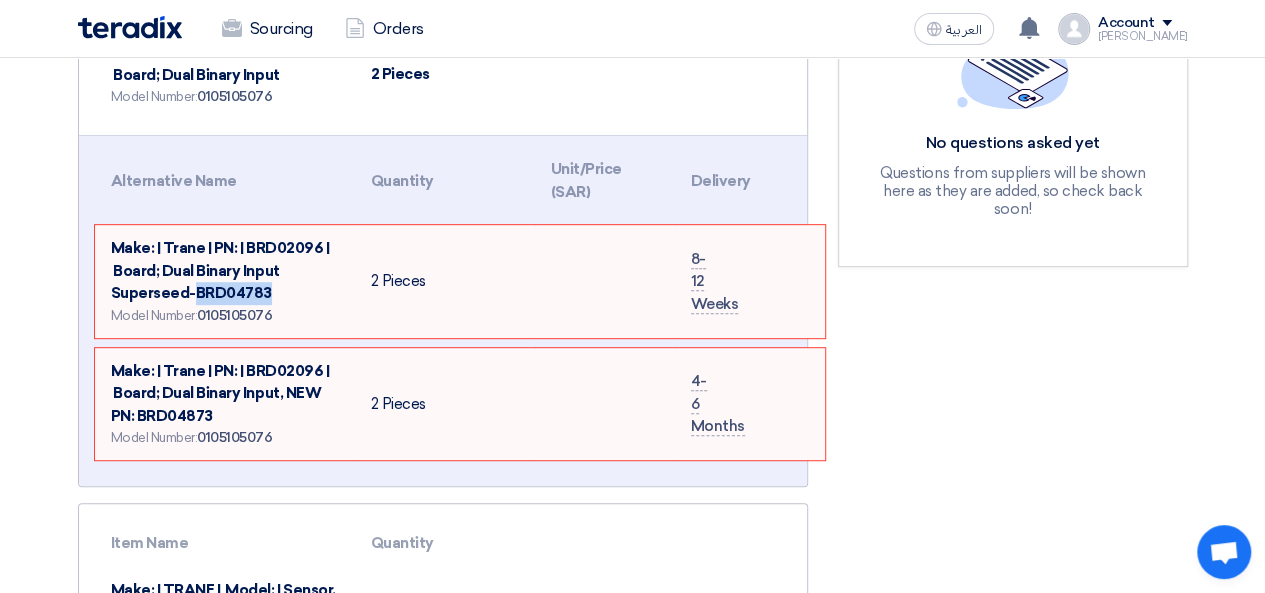 drag, startPoint x: 265, startPoint y: 289, endPoint x: 190, endPoint y: 297, distance: 75.42546 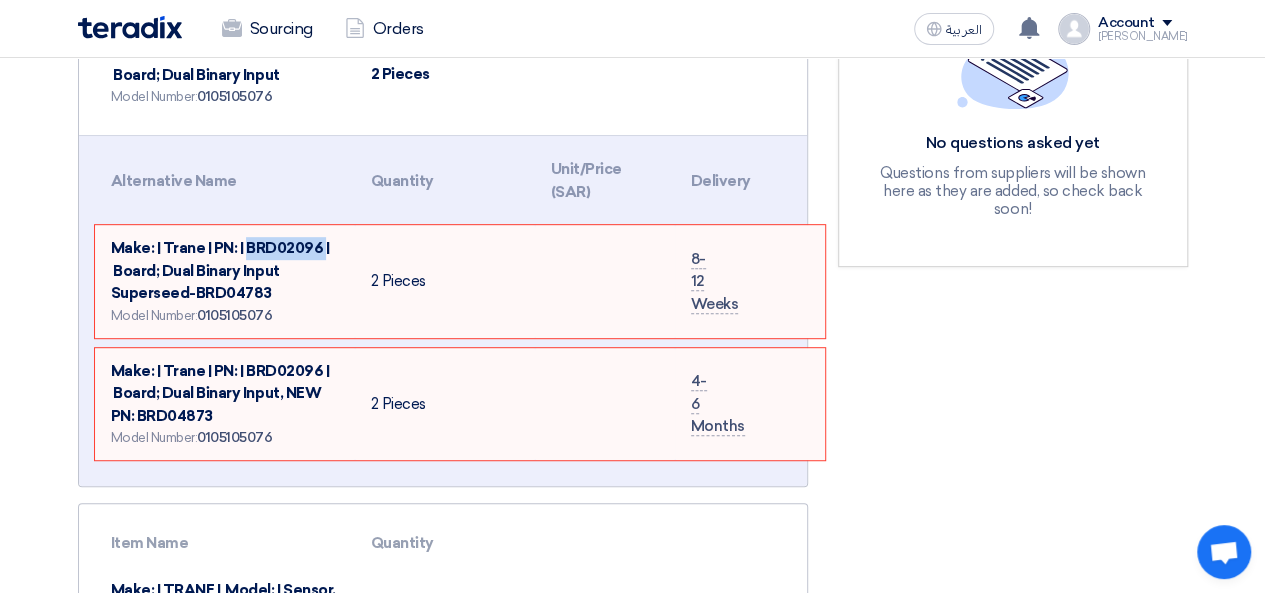 drag, startPoint x: 320, startPoint y: 244, endPoint x: 246, endPoint y: 243, distance: 74.00676 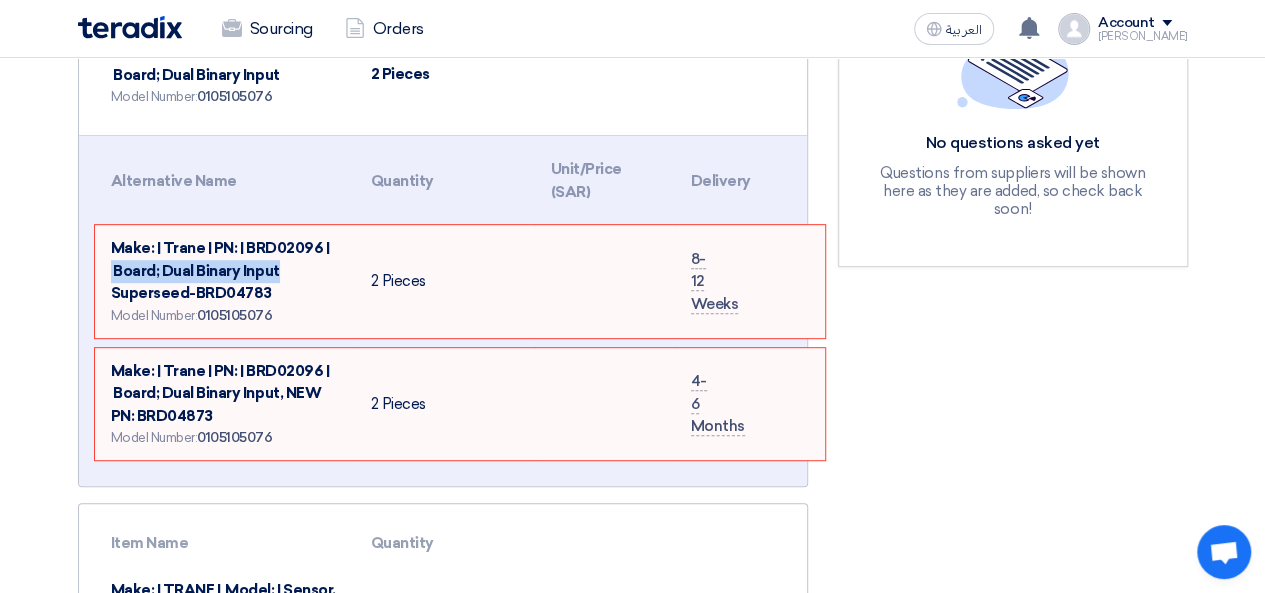 drag, startPoint x: 110, startPoint y: 261, endPoint x: 282, endPoint y: 268, distance: 172.14238 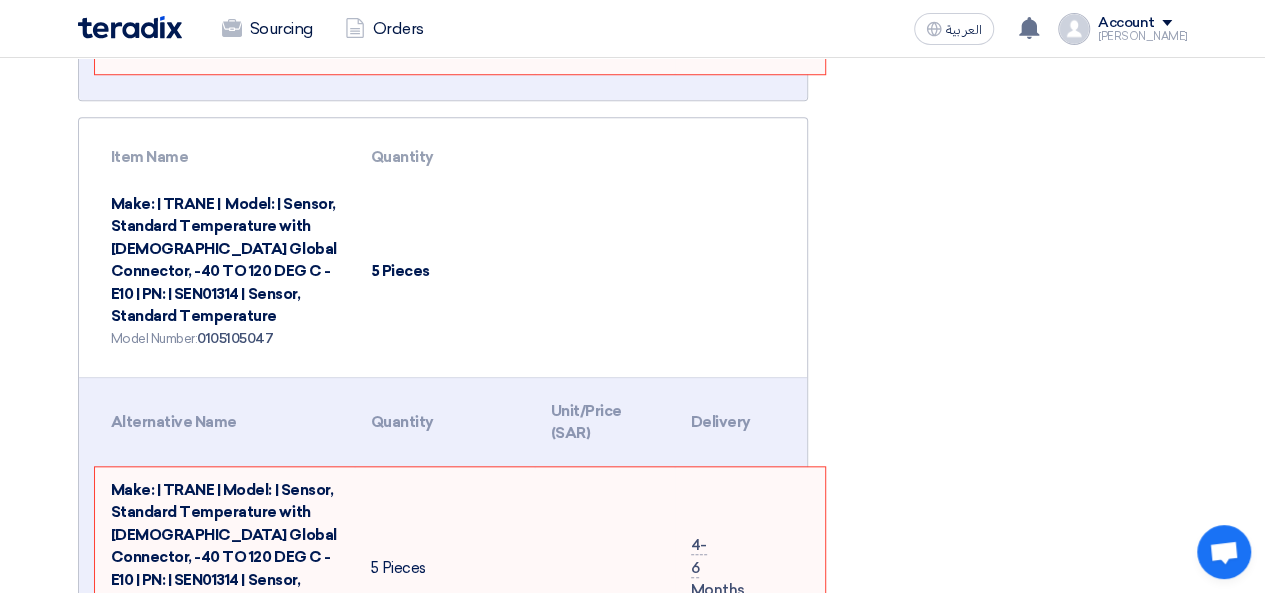 scroll, scrollTop: 800, scrollLeft: 0, axis: vertical 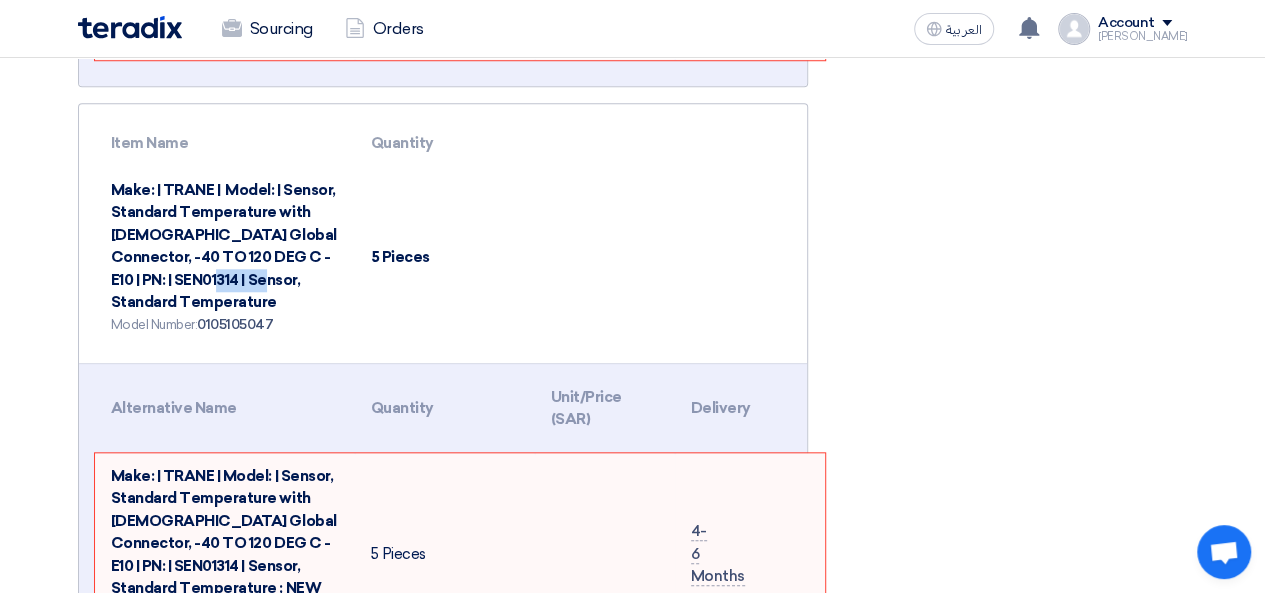 drag, startPoint x: 238, startPoint y: 254, endPoint x: 299, endPoint y: 255, distance: 61.008198 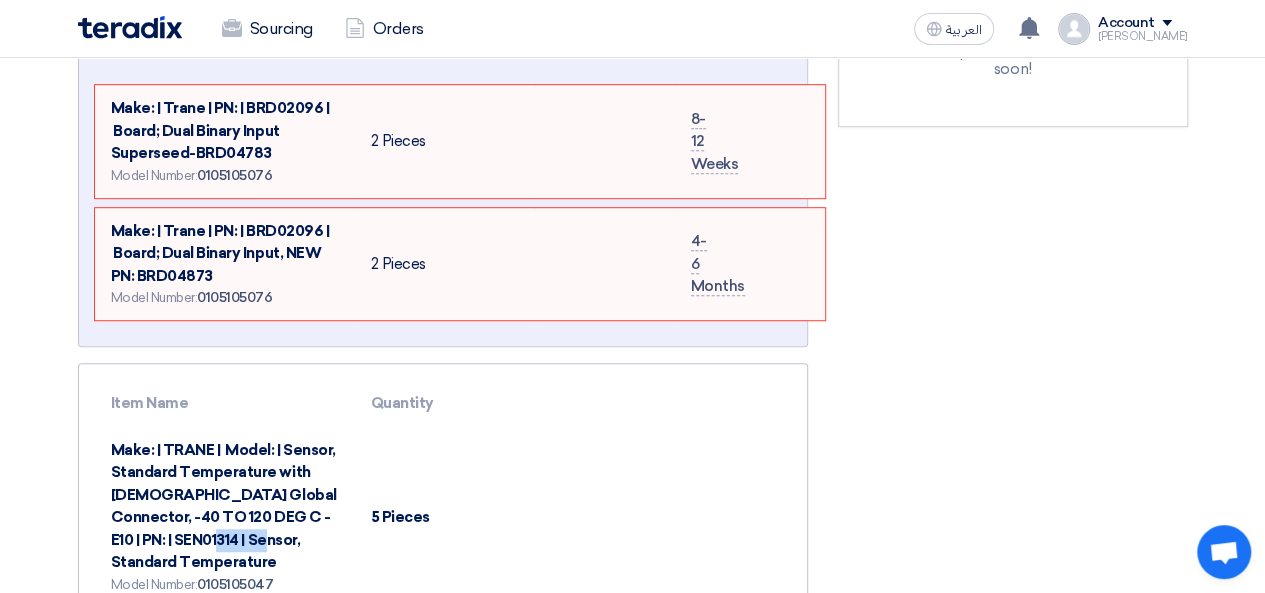 scroll, scrollTop: 500, scrollLeft: 0, axis: vertical 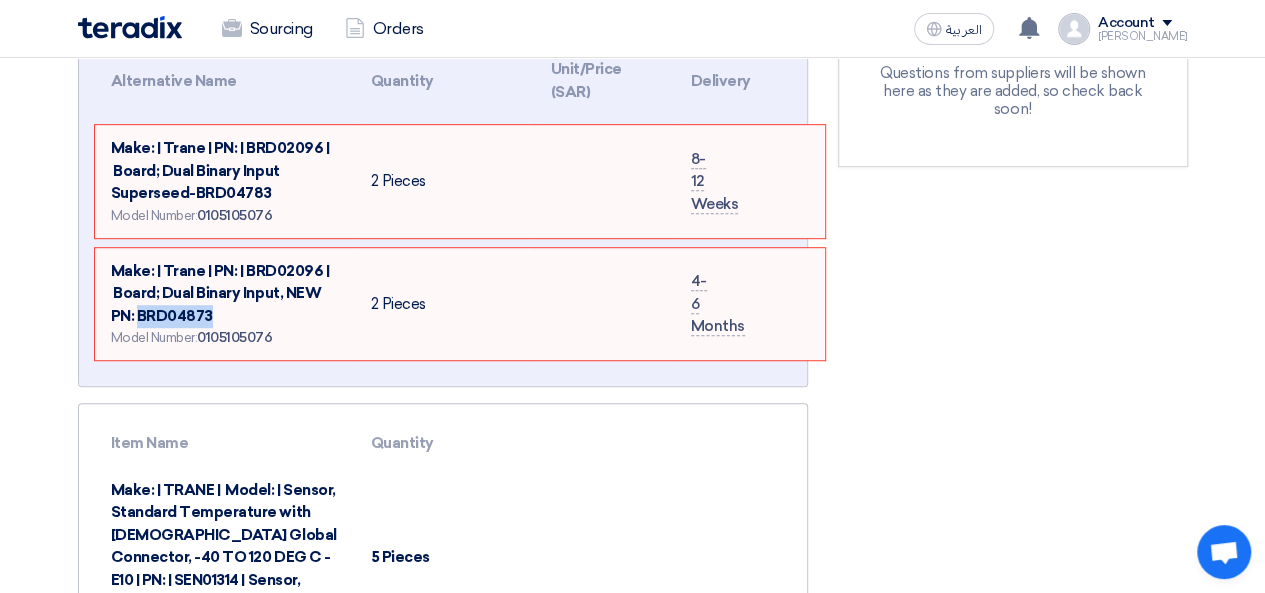 drag, startPoint x: 136, startPoint y: 313, endPoint x: 213, endPoint y: 313, distance: 77 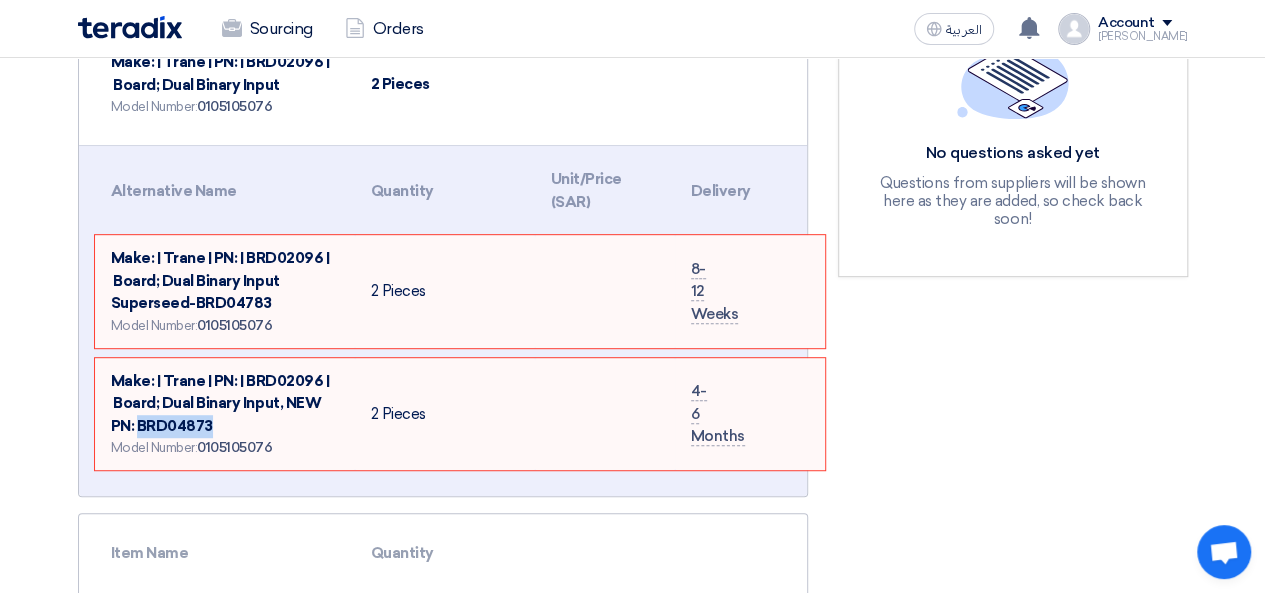 scroll, scrollTop: 300, scrollLeft: 0, axis: vertical 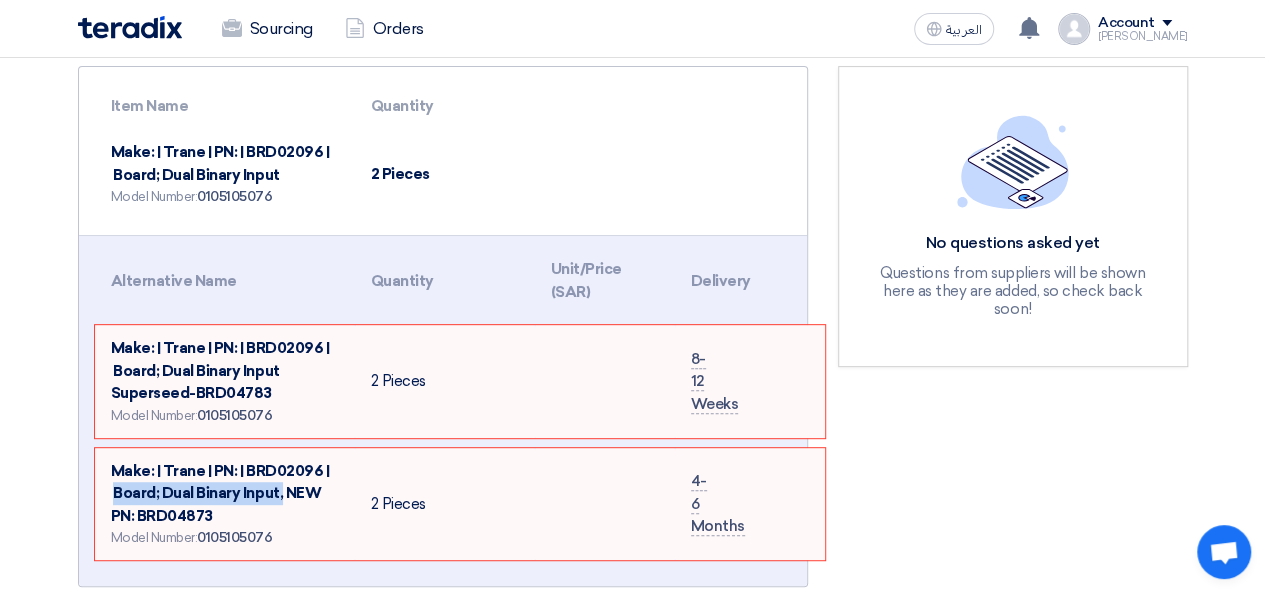 drag, startPoint x: 112, startPoint y: 490, endPoint x: 280, endPoint y: 493, distance: 168.02678 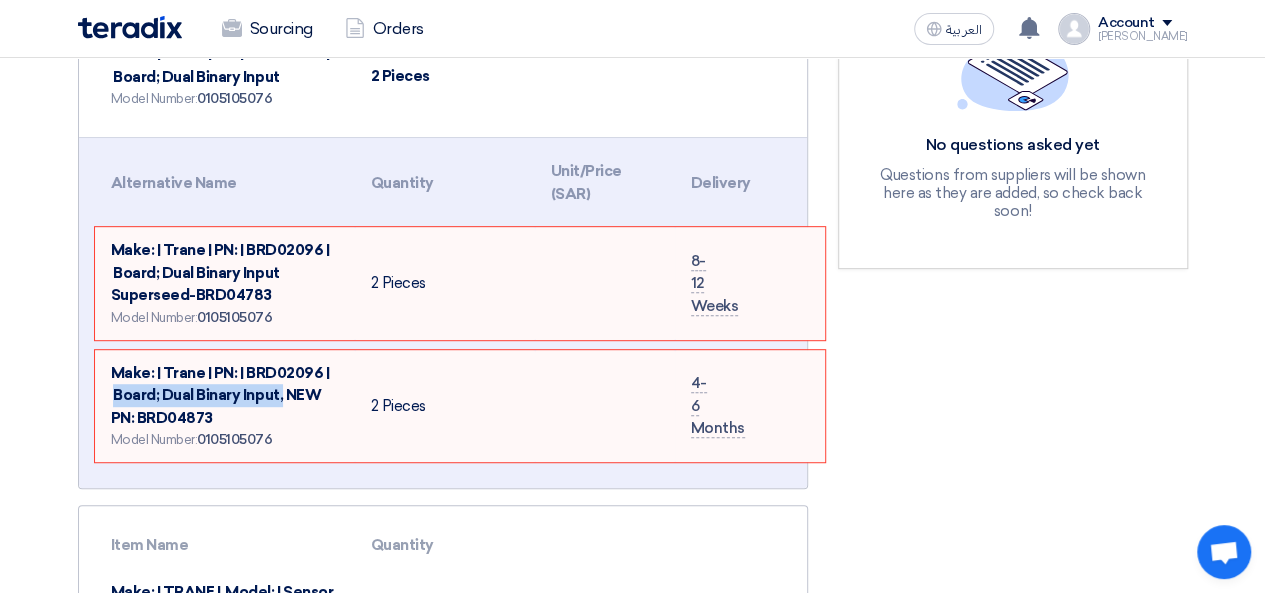 scroll, scrollTop: 400, scrollLeft: 0, axis: vertical 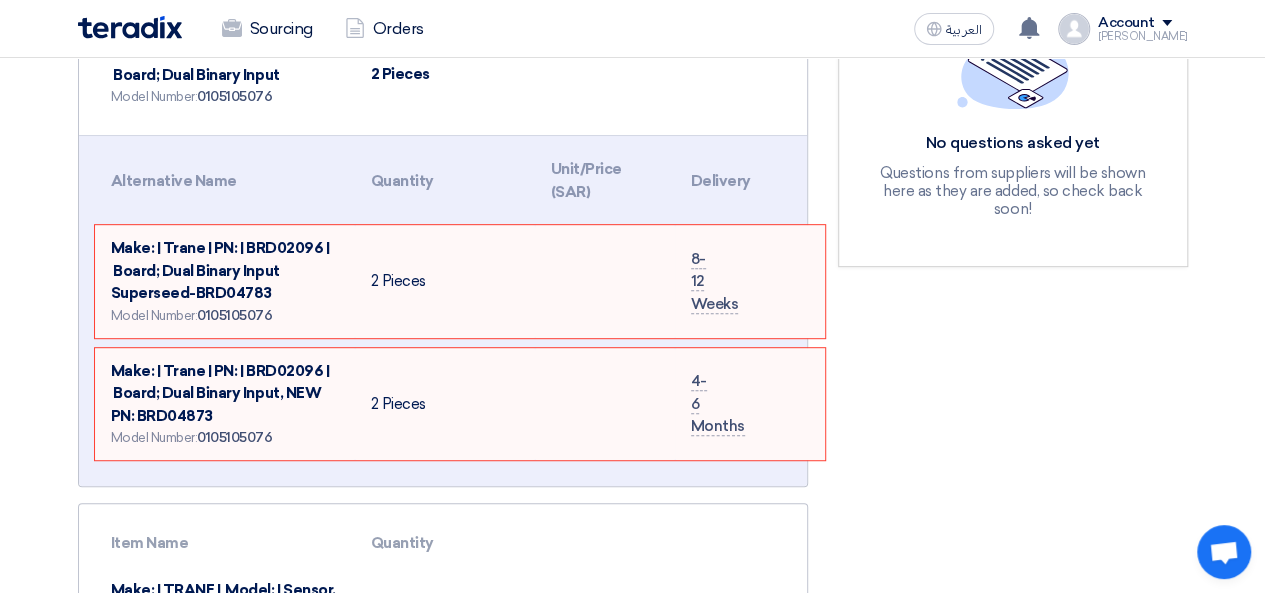 click on "2
Pieces" 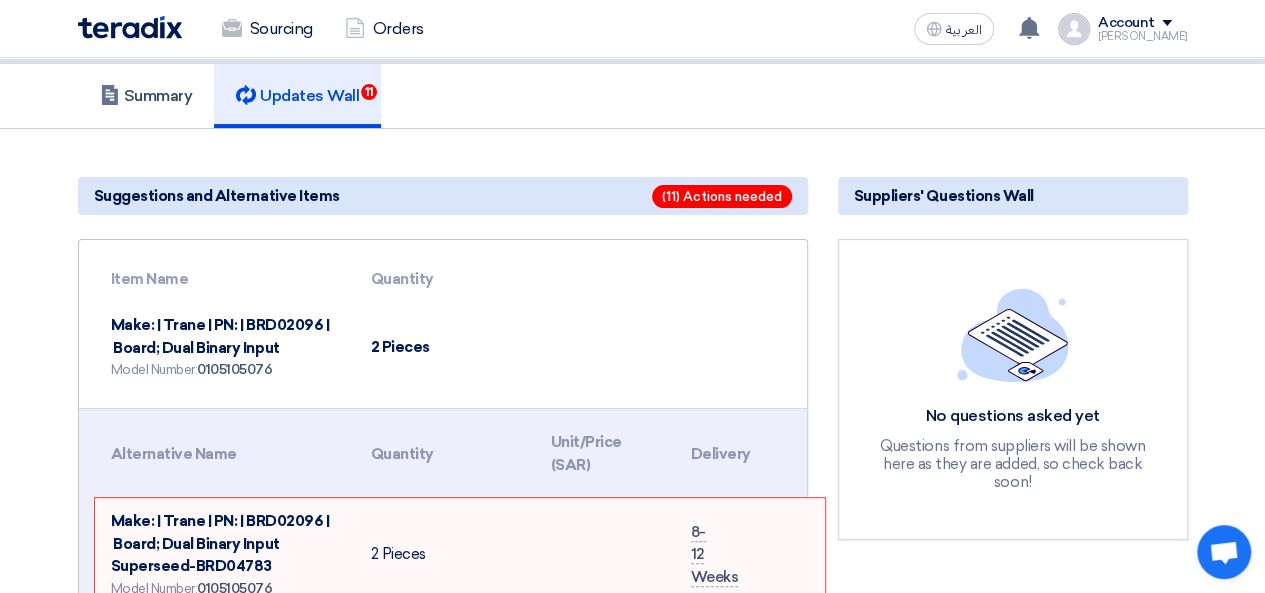 scroll, scrollTop: 200, scrollLeft: 0, axis: vertical 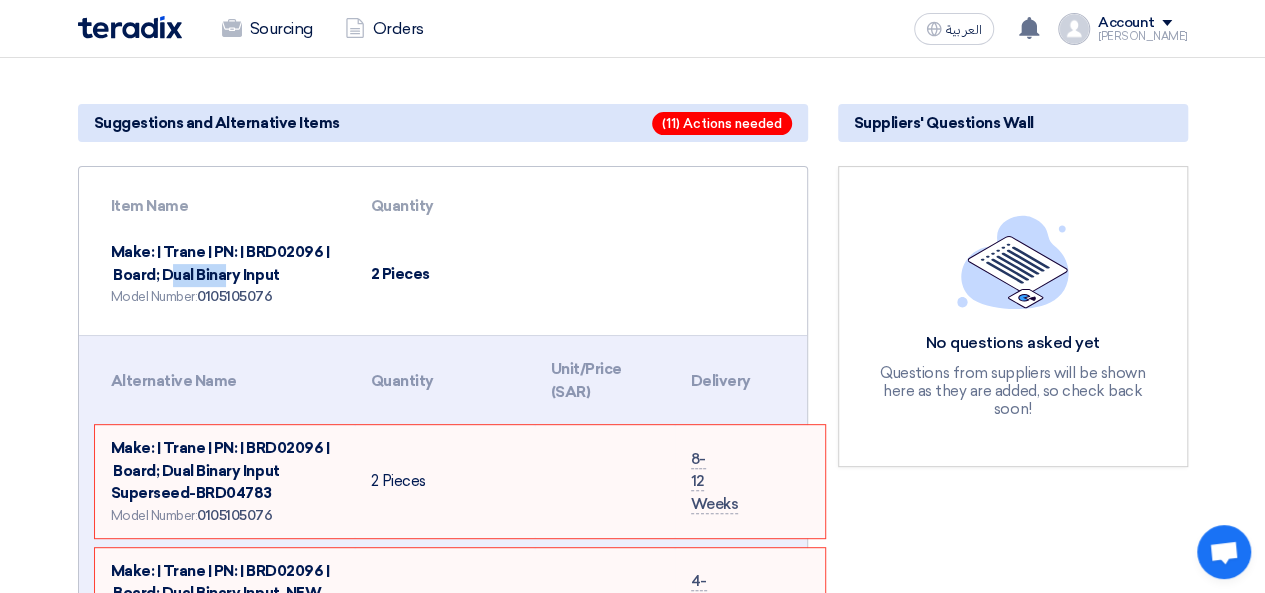 drag, startPoint x: 244, startPoint y: 243, endPoint x: 319, endPoint y: 251, distance: 75.42546 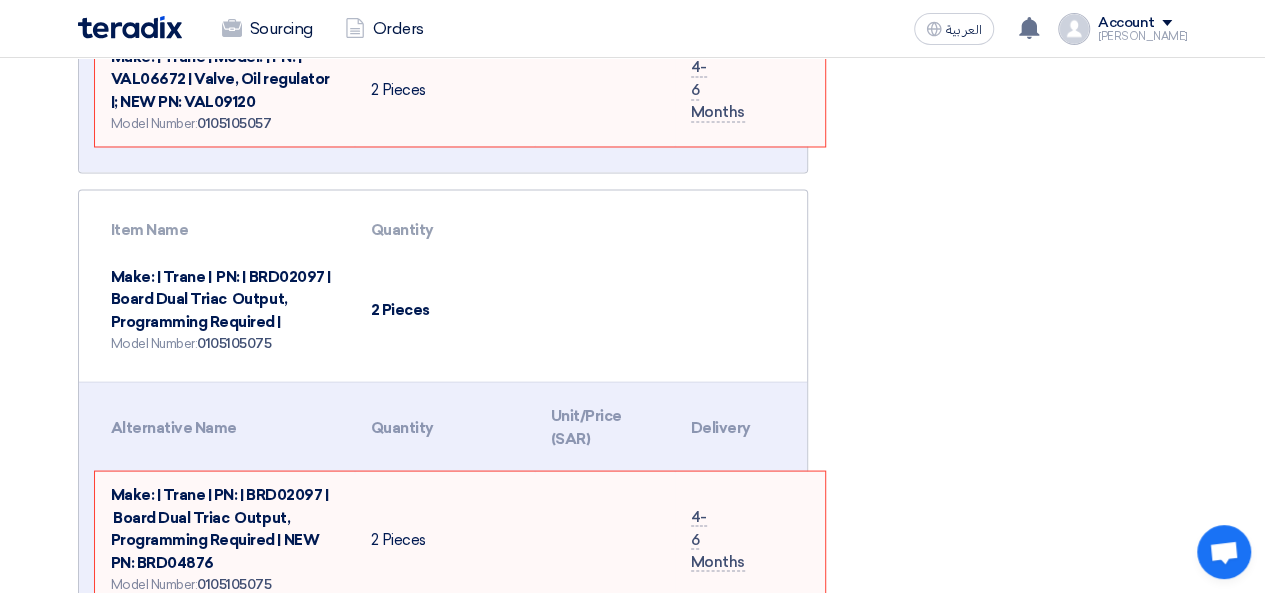 scroll, scrollTop: 1800, scrollLeft: 0, axis: vertical 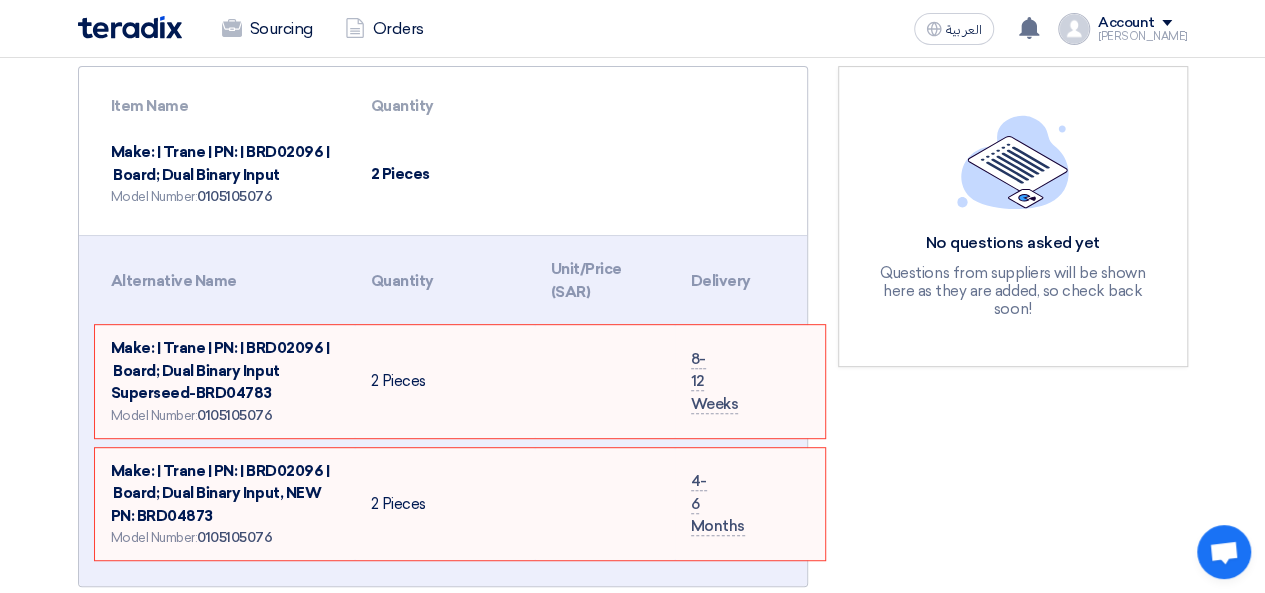 click on "Quantity" 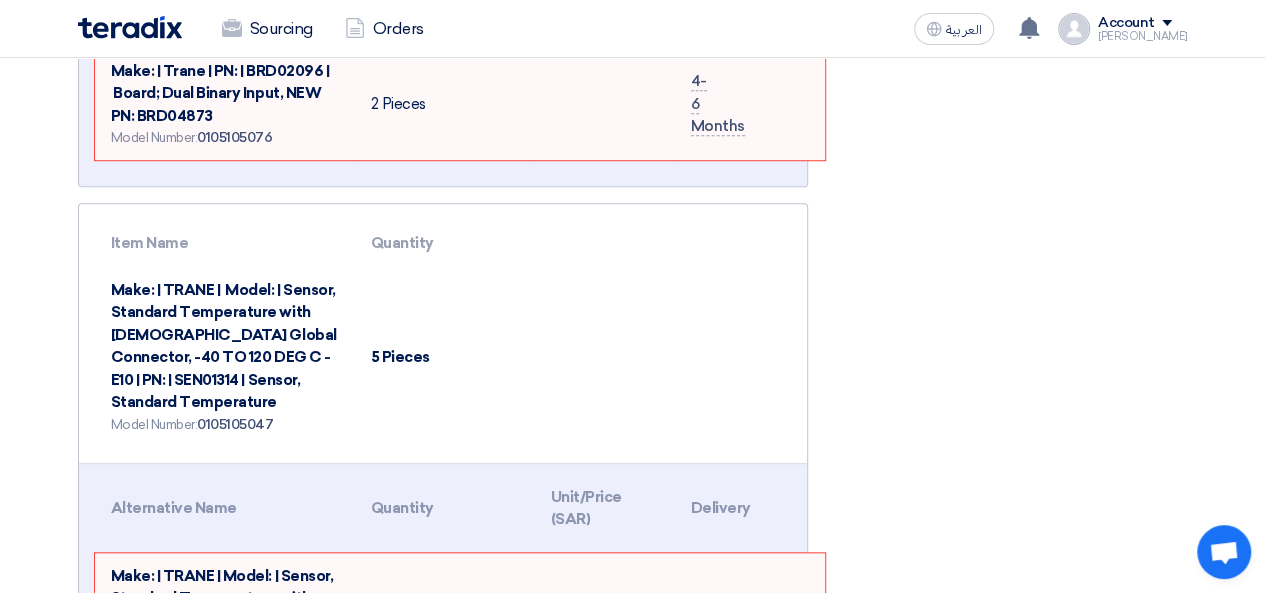 click on "5 Pieces" 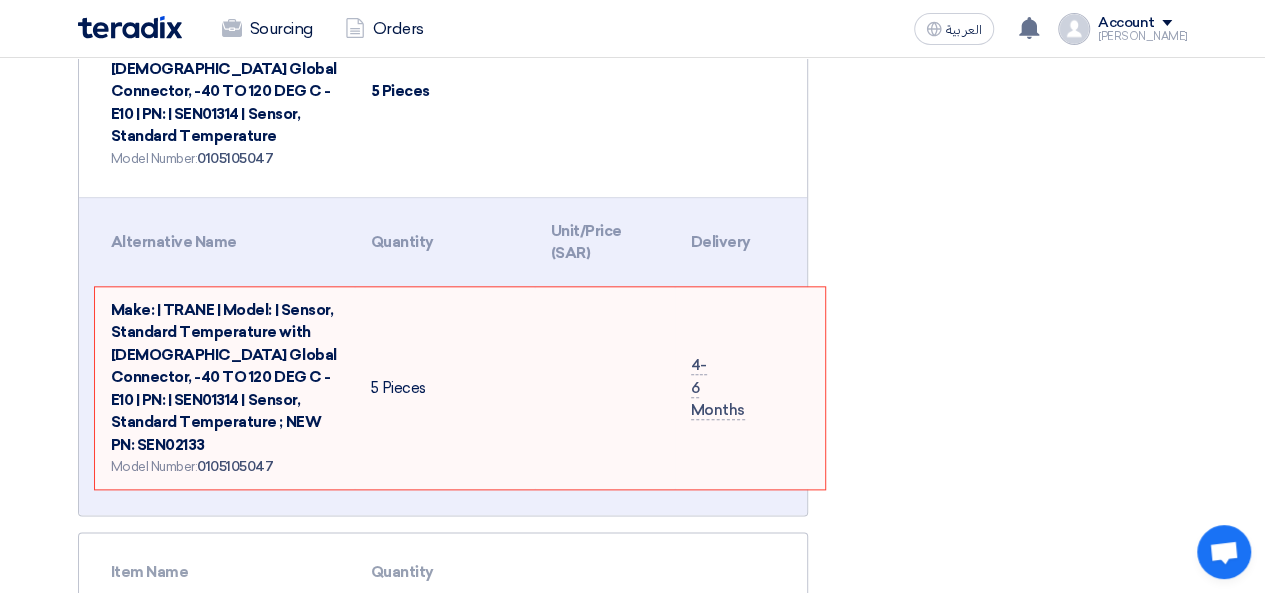scroll, scrollTop: 1000, scrollLeft: 0, axis: vertical 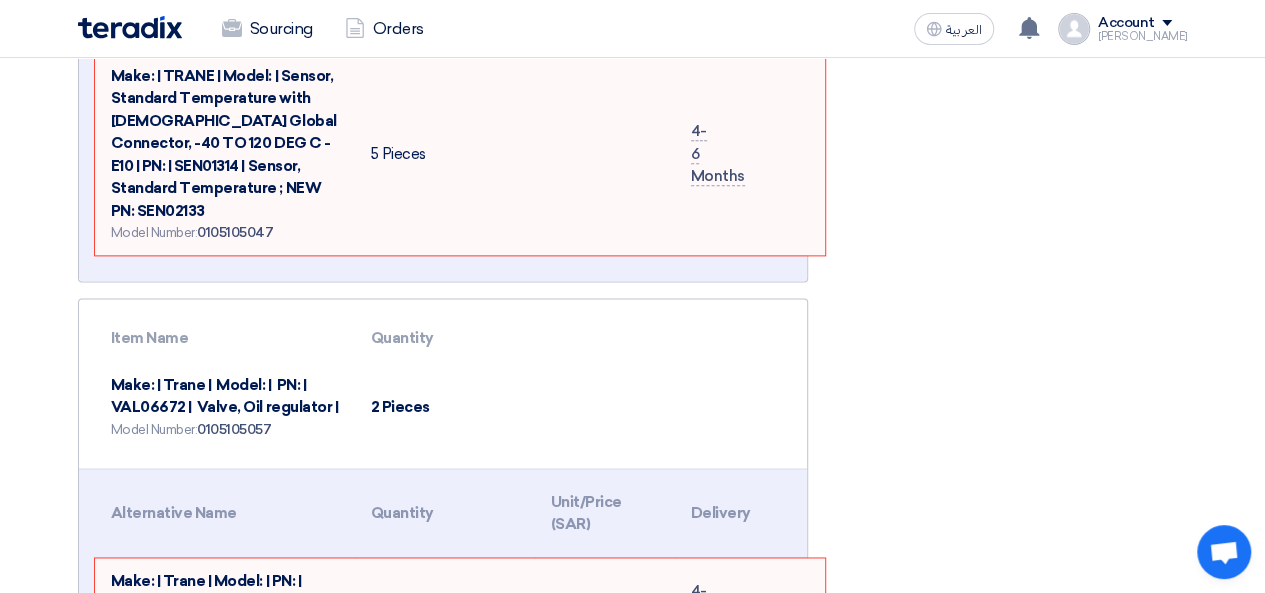 click 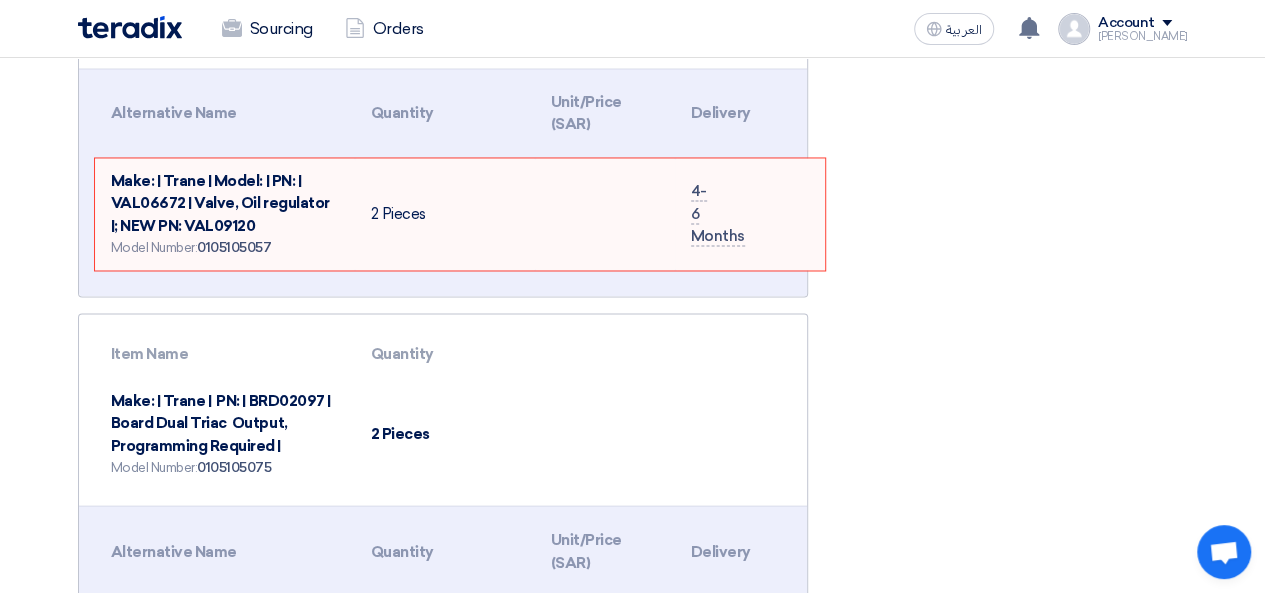 click 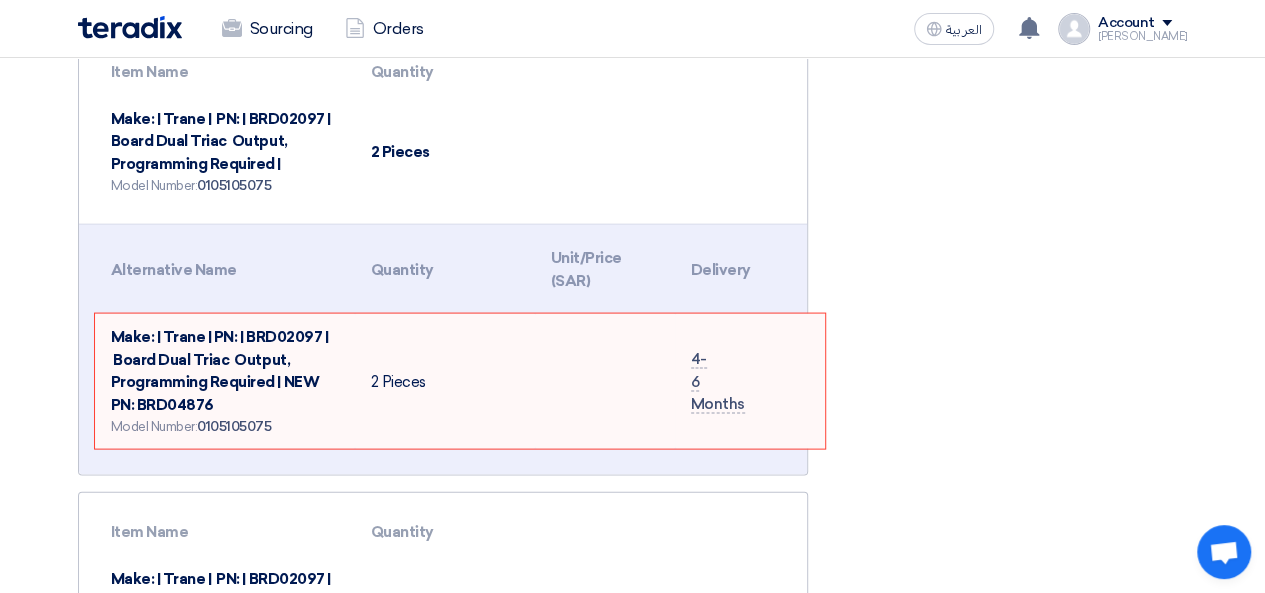 scroll, scrollTop: 1900, scrollLeft: 0, axis: vertical 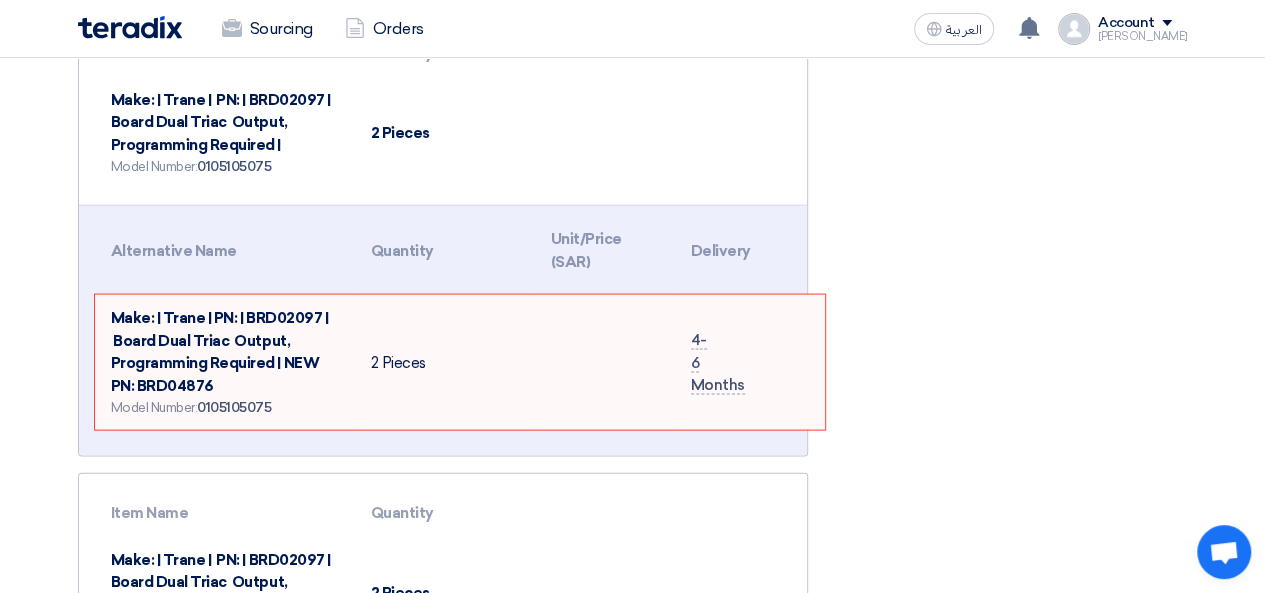 click 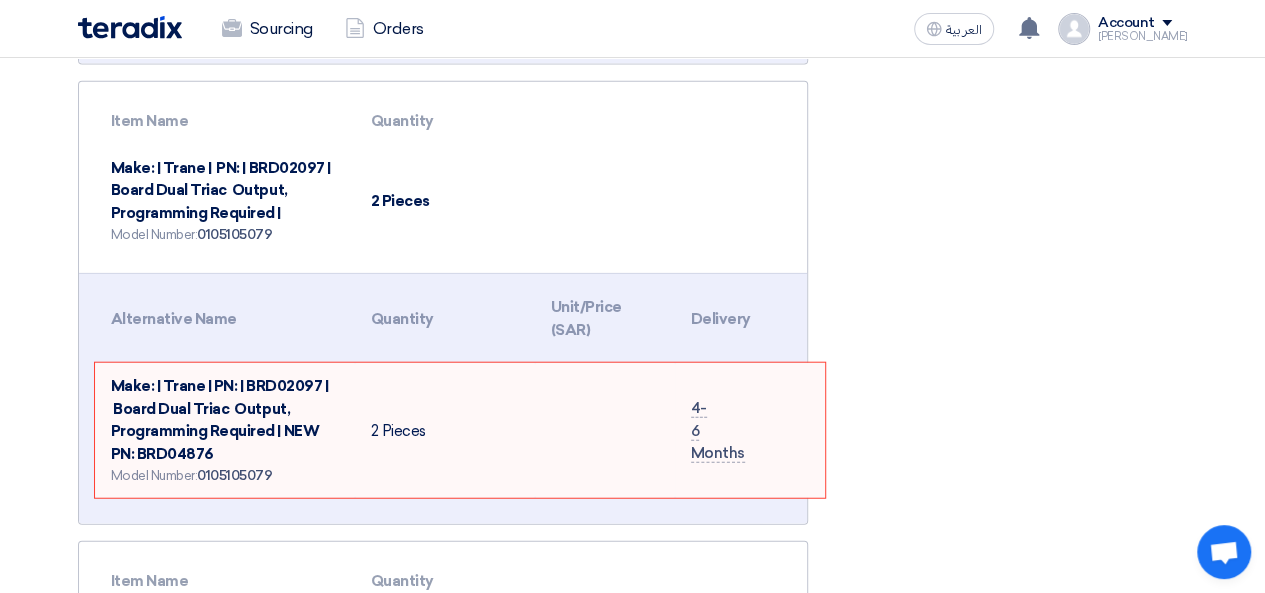 scroll, scrollTop: 2300, scrollLeft: 0, axis: vertical 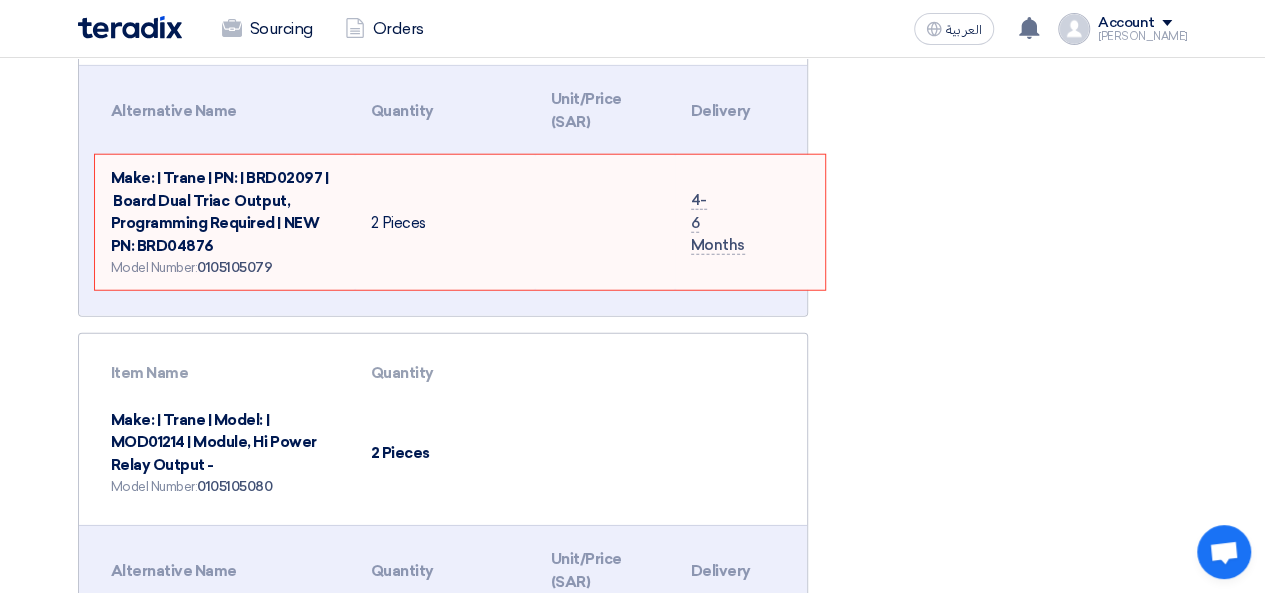 click 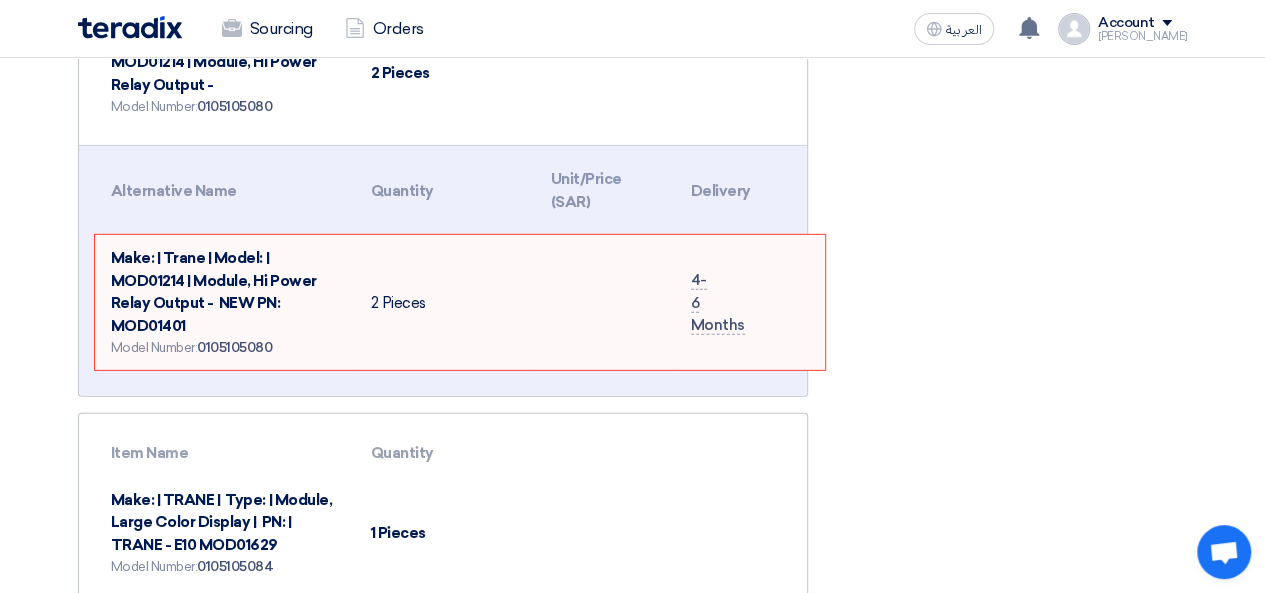 scroll, scrollTop: 2900, scrollLeft: 0, axis: vertical 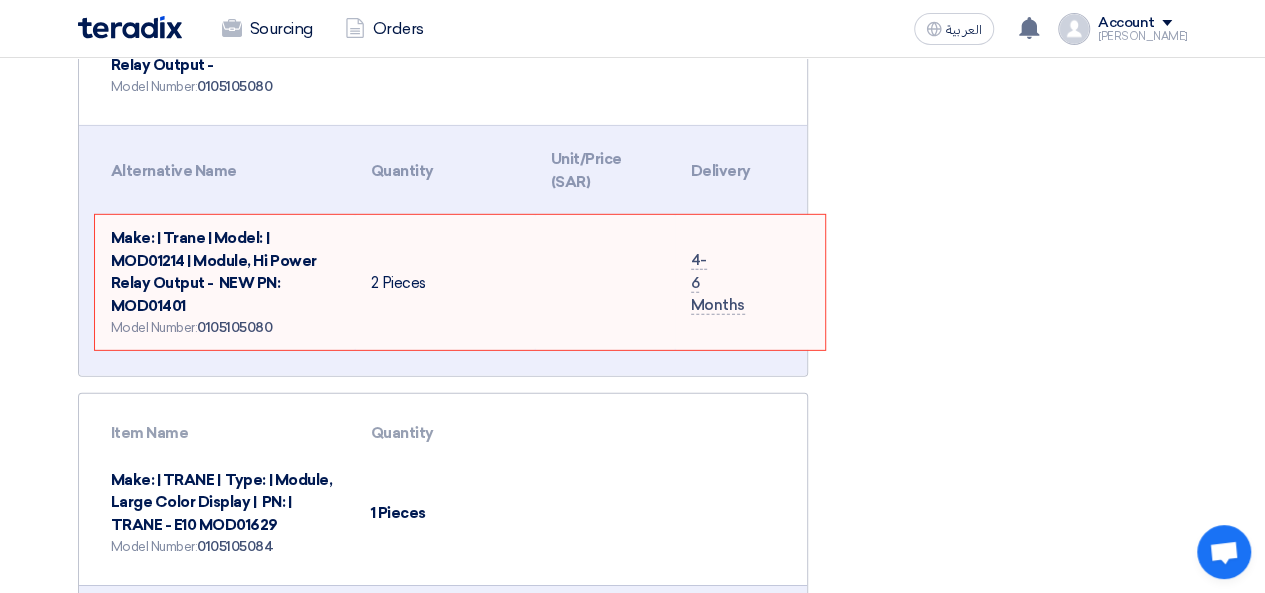 click 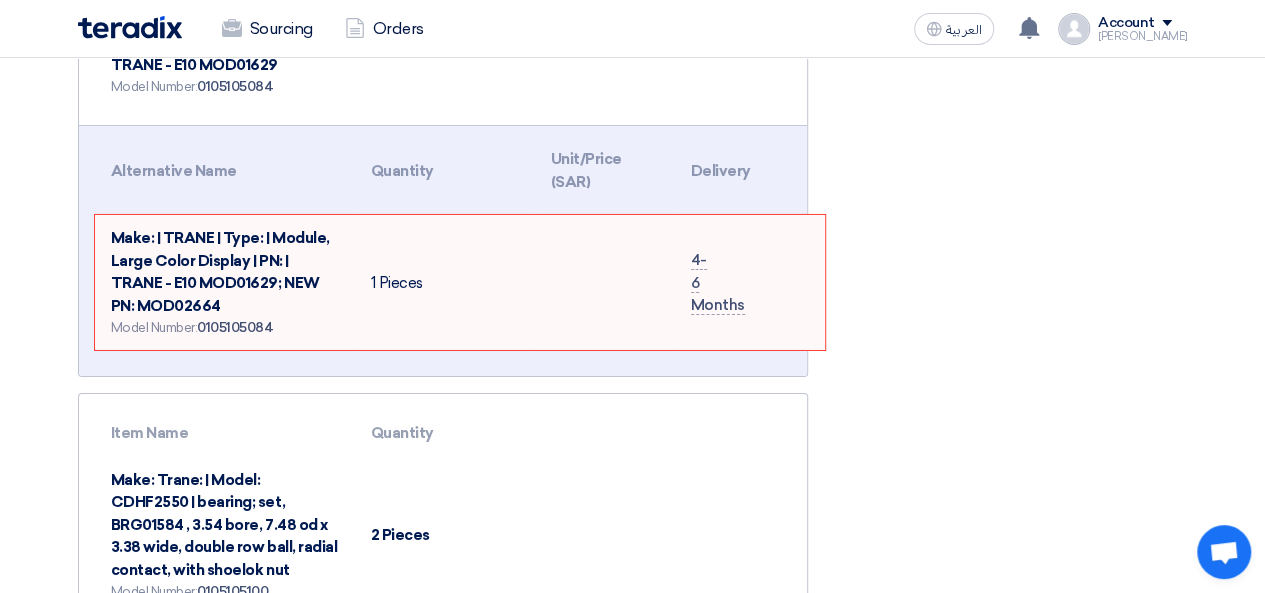 scroll, scrollTop: 3400, scrollLeft: 0, axis: vertical 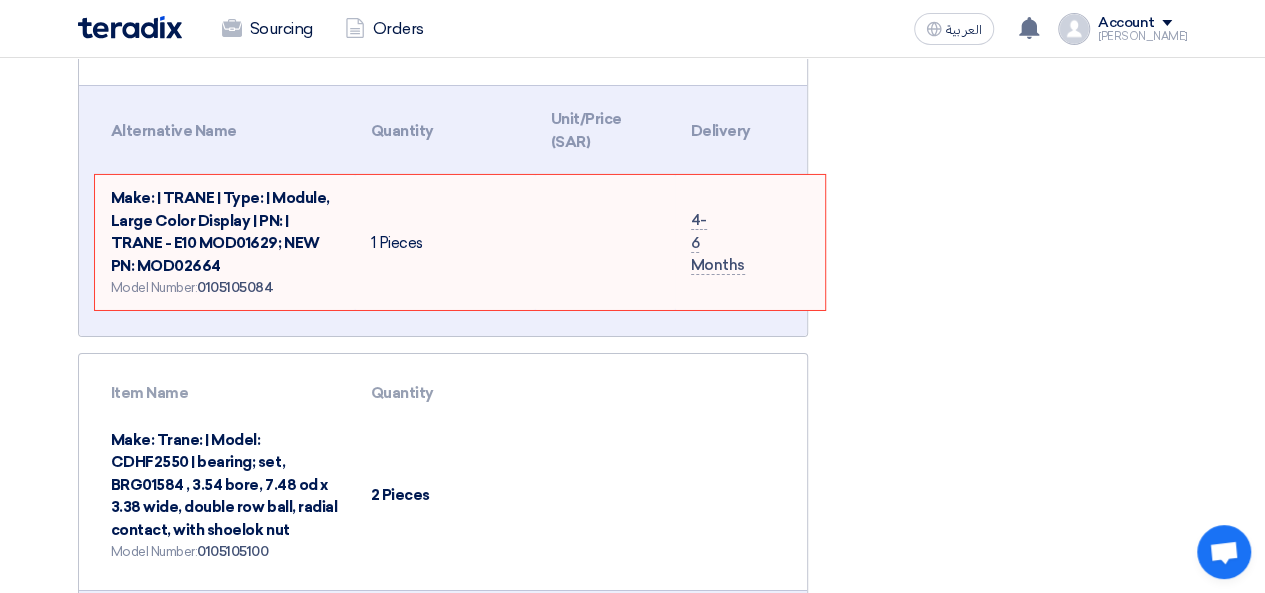 click 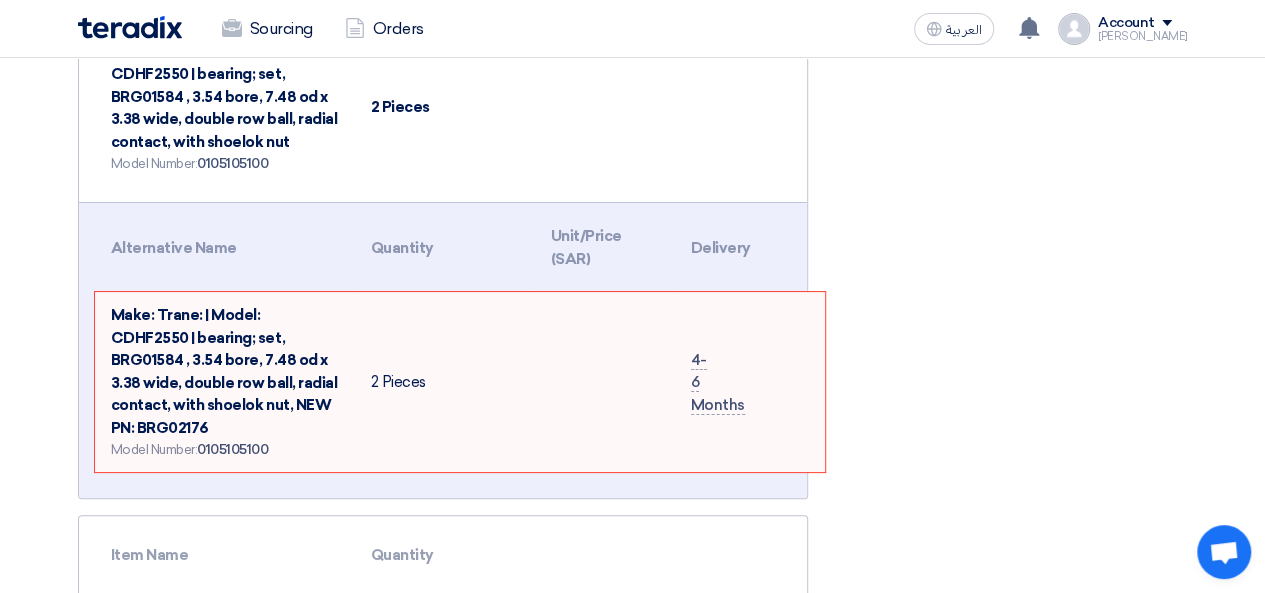 scroll, scrollTop: 3800, scrollLeft: 0, axis: vertical 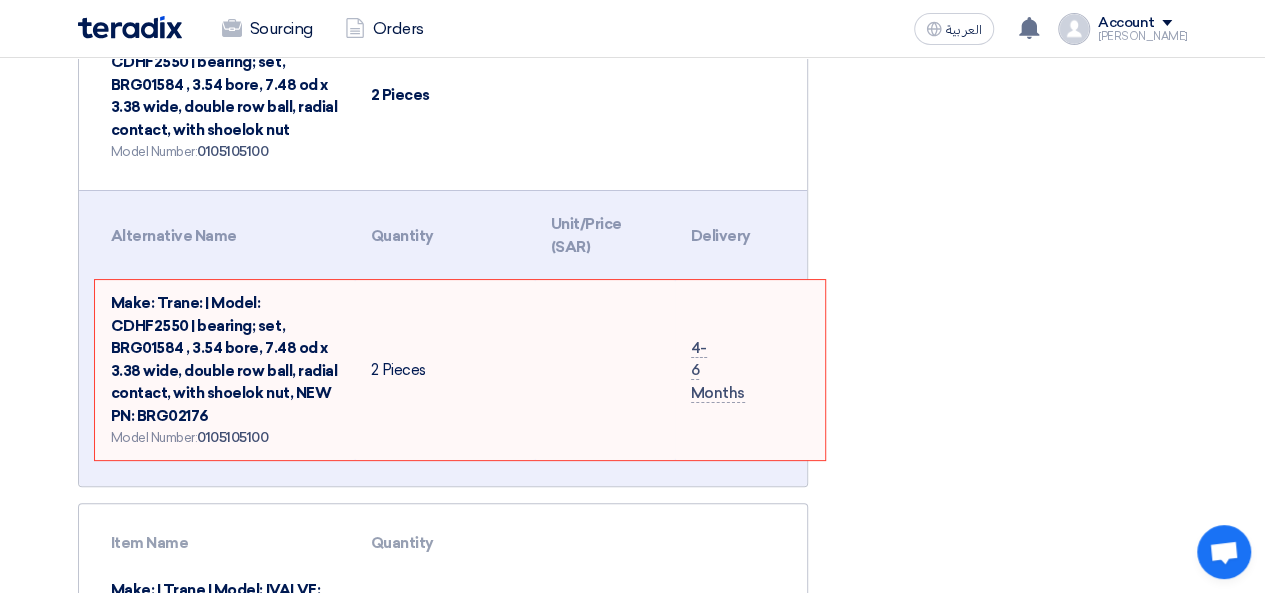 click 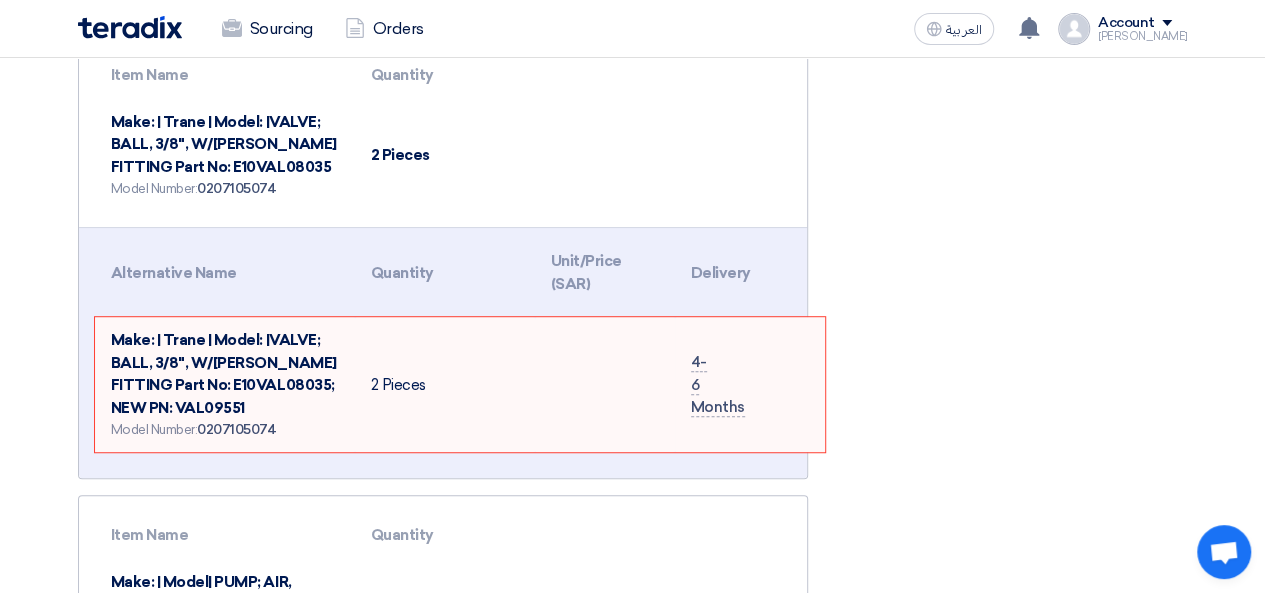 scroll, scrollTop: 4300, scrollLeft: 0, axis: vertical 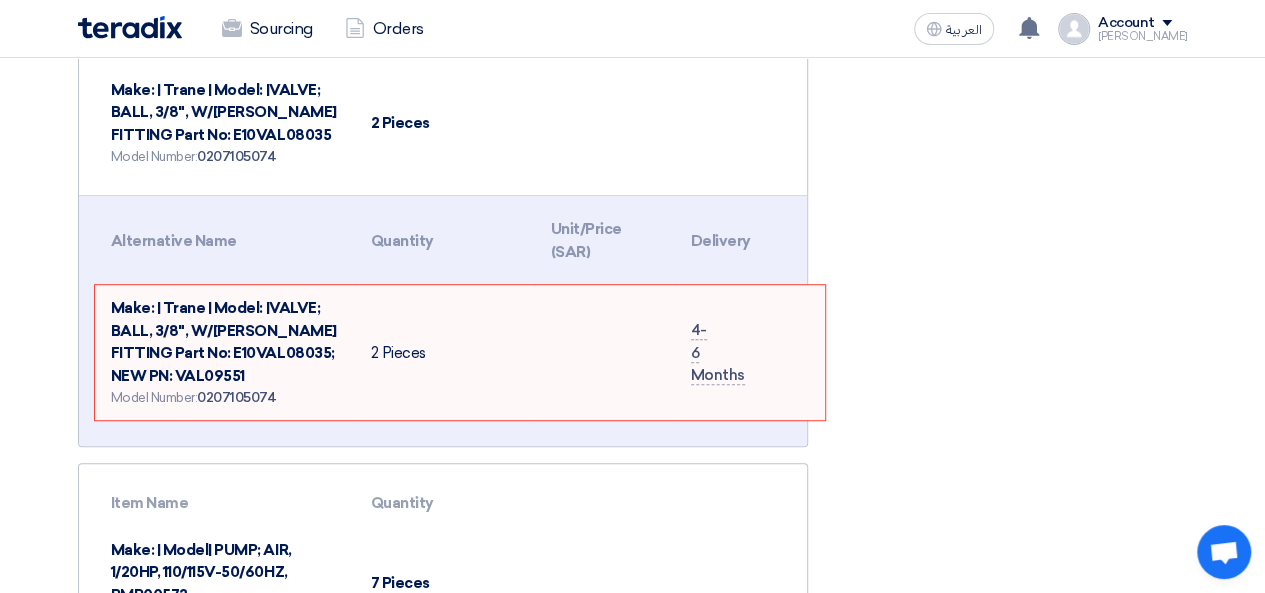 click 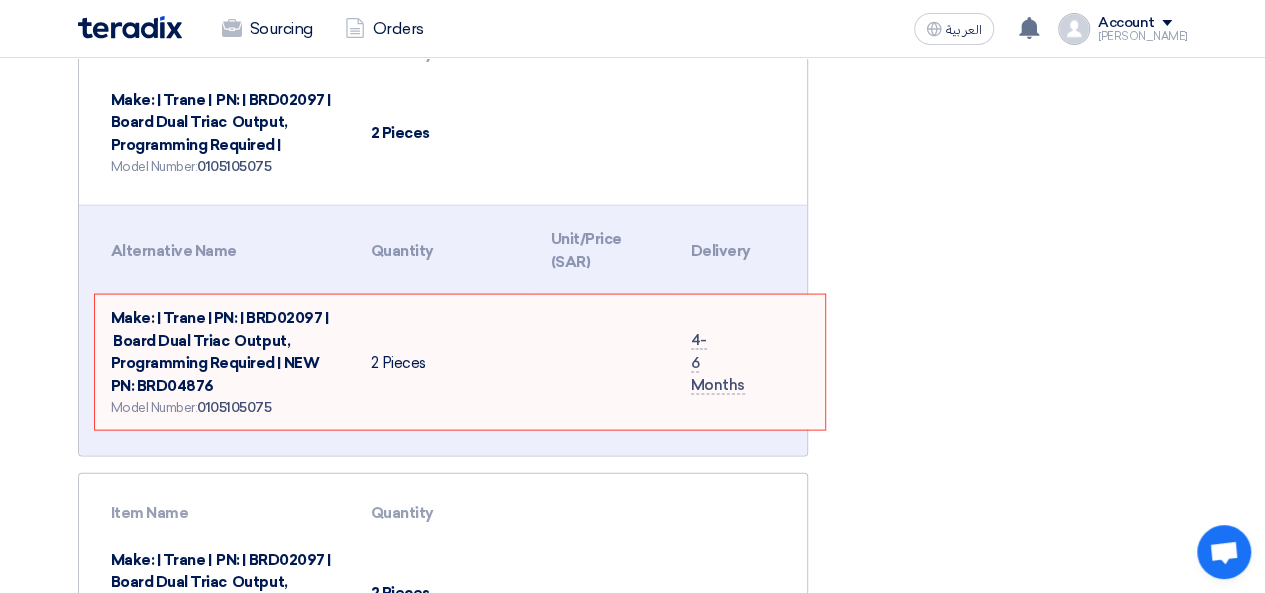 scroll, scrollTop: 2000, scrollLeft: 0, axis: vertical 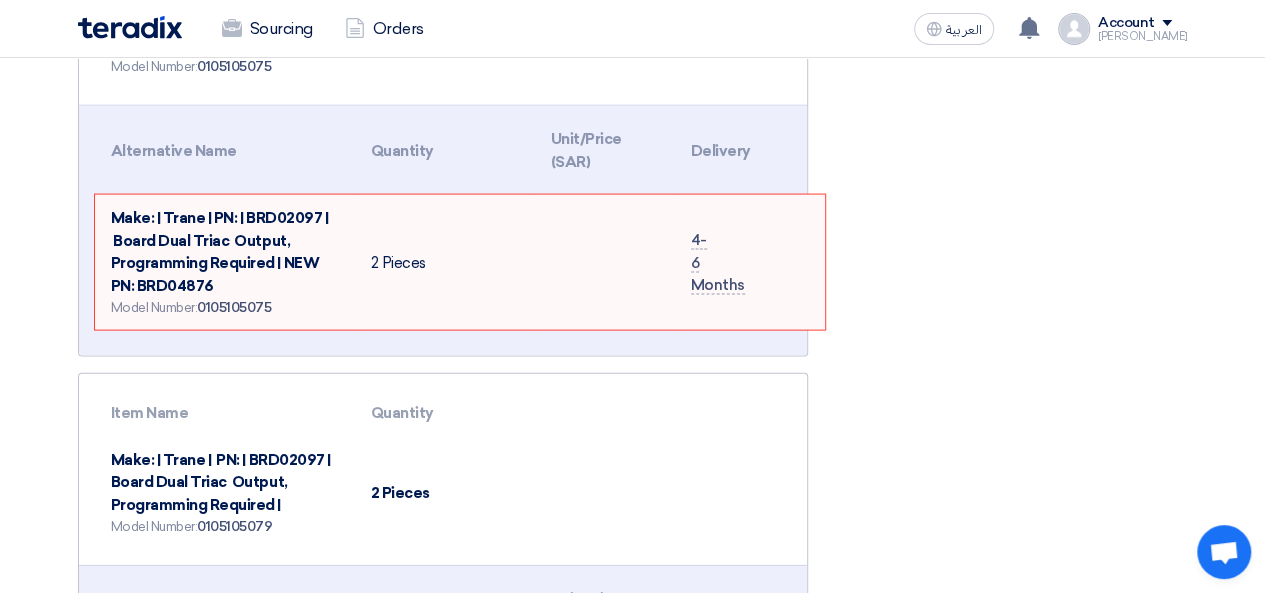 click 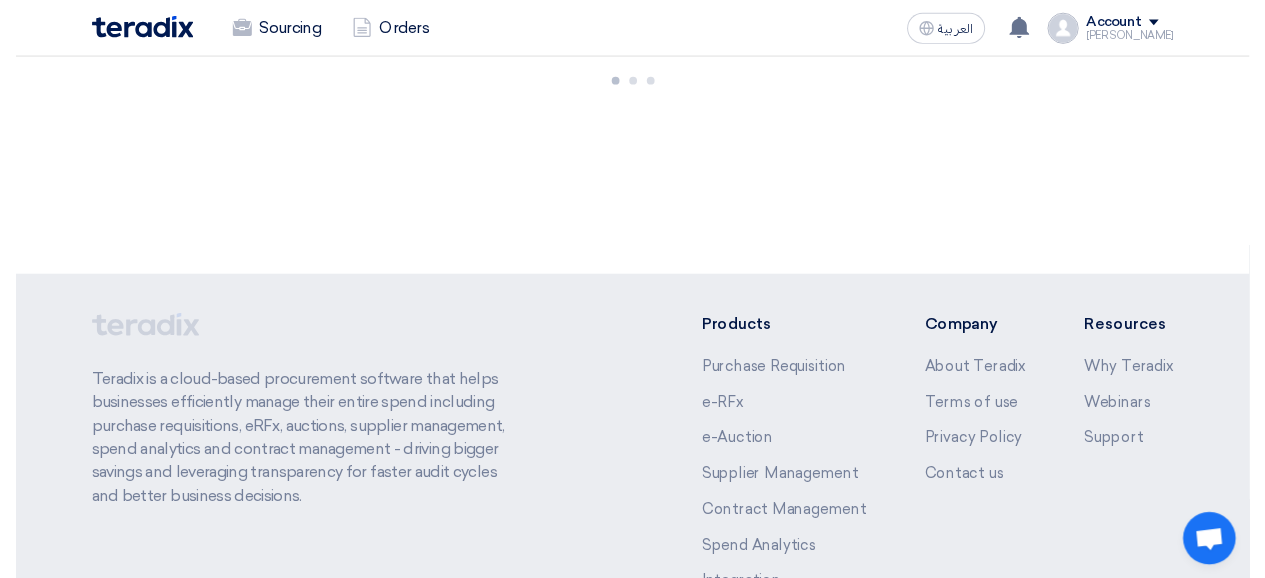scroll, scrollTop: 0, scrollLeft: 0, axis: both 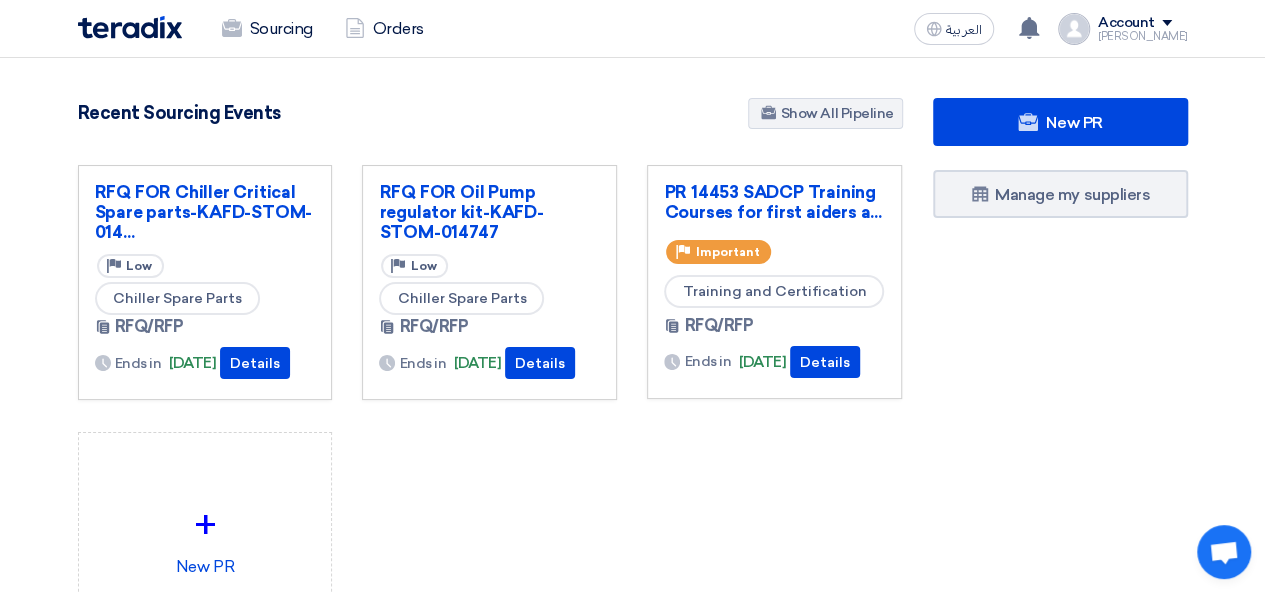 click on "Chiller Spare Parts" 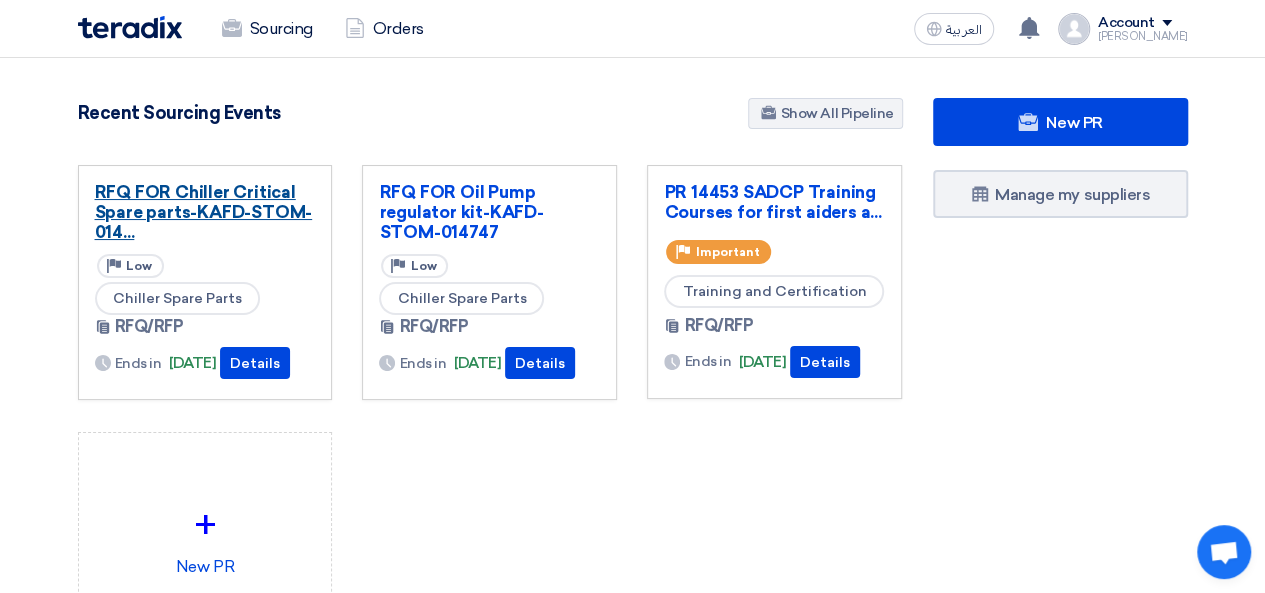 click on "RFQ FOR Chiller Critical Spare parts-KAFD-STOM-014..." 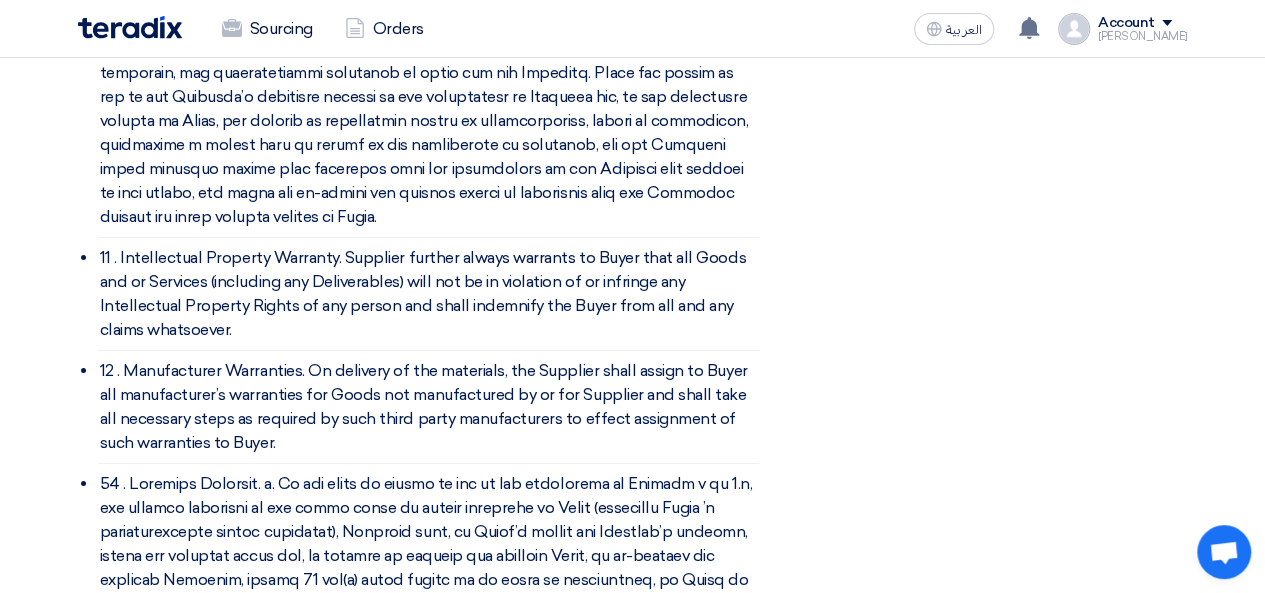 scroll, scrollTop: 6700, scrollLeft: 0, axis: vertical 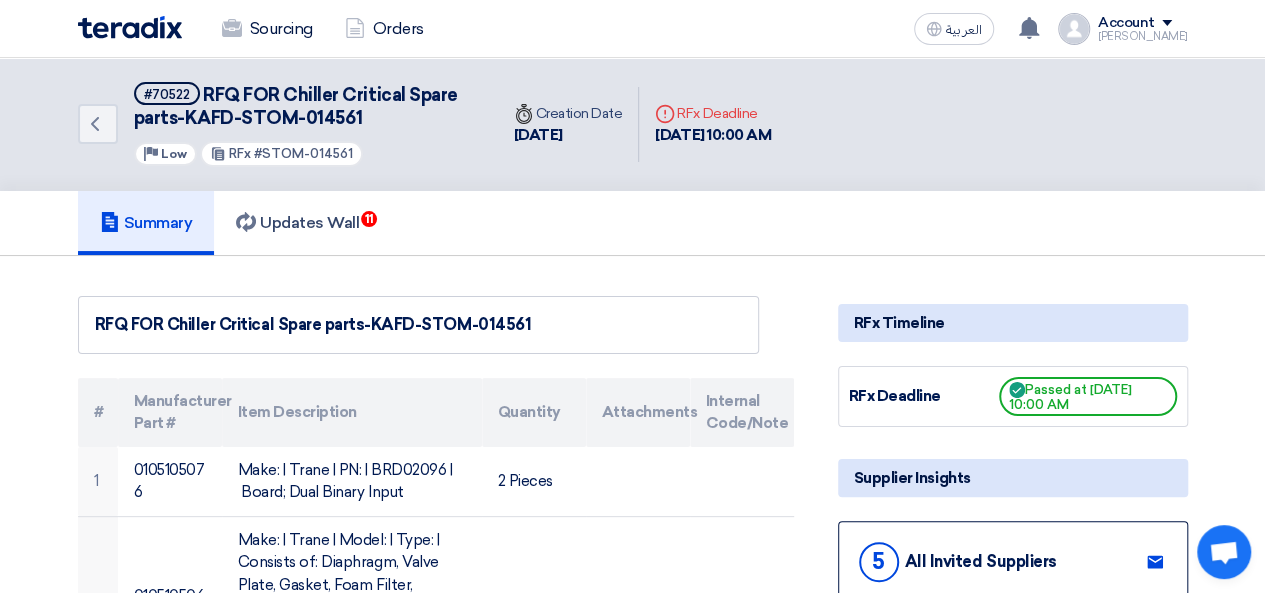 click on "Summary
Updates Wall
11" 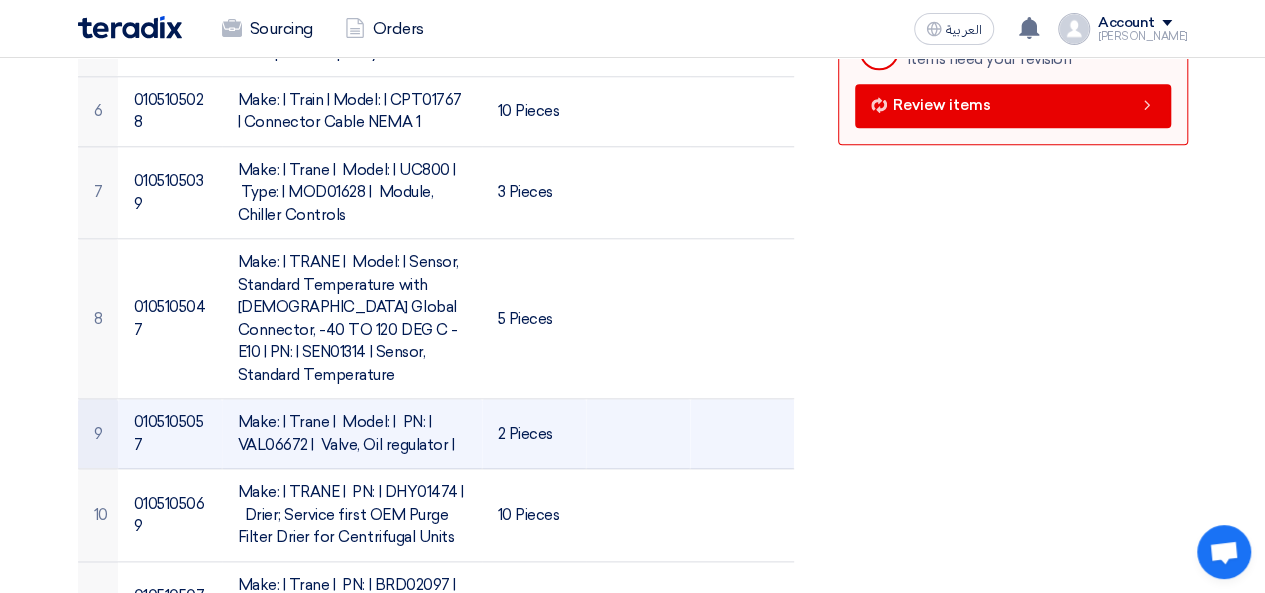 scroll, scrollTop: 600, scrollLeft: 0, axis: vertical 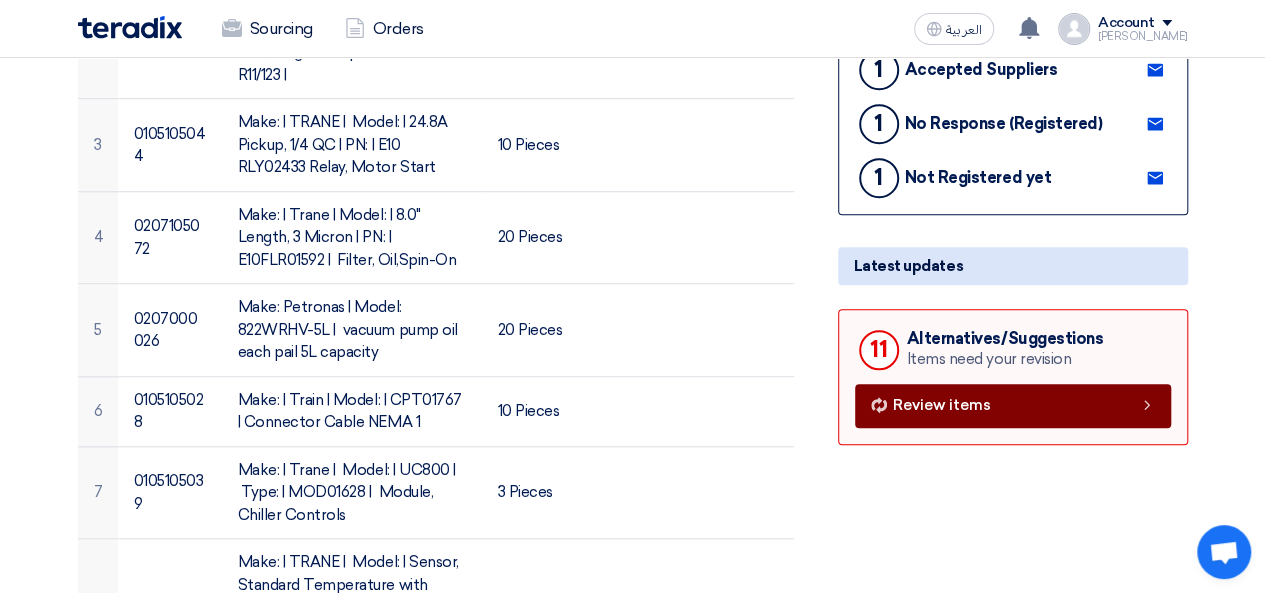 click on "Review items" 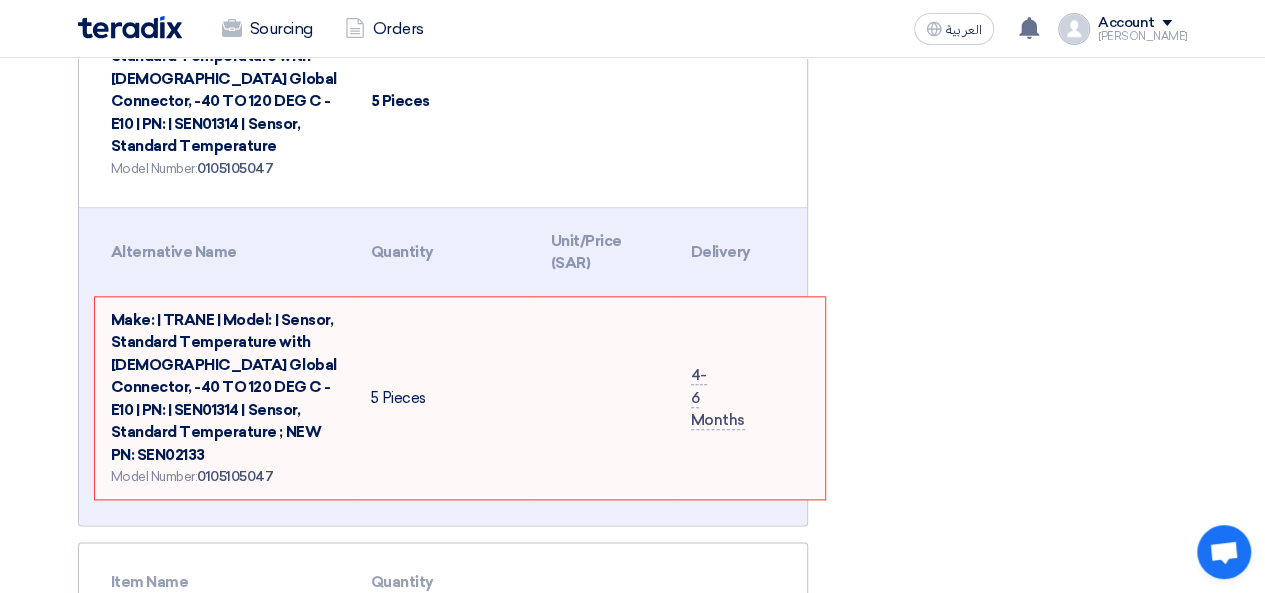 scroll, scrollTop: 1000, scrollLeft: 0, axis: vertical 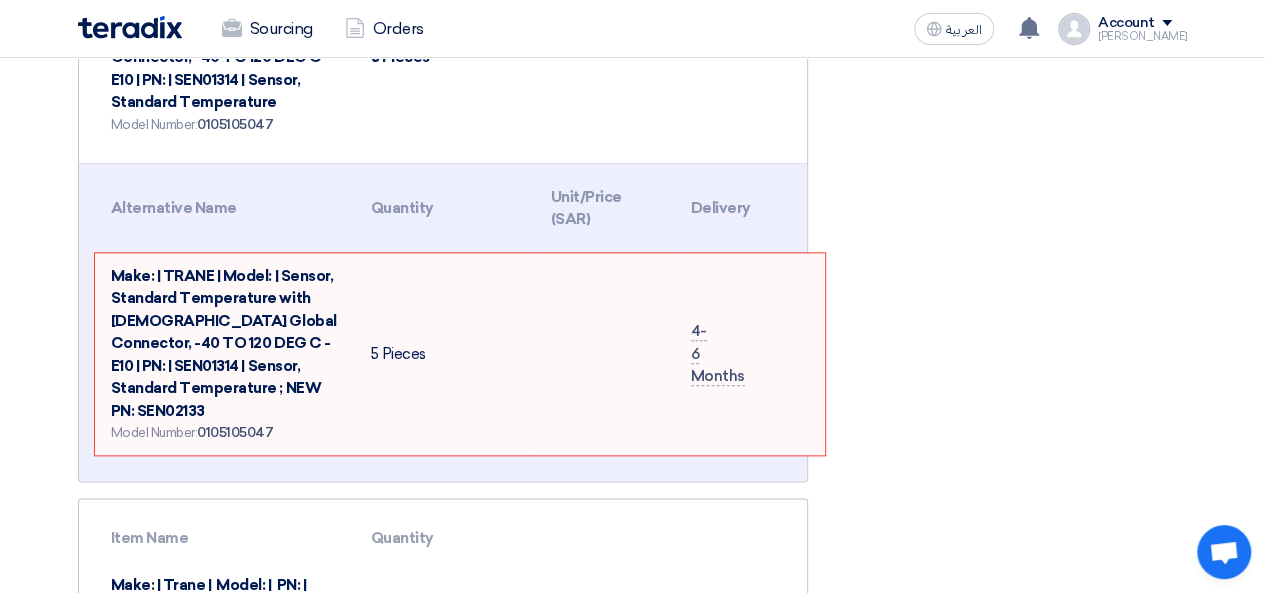 drag, startPoint x: 185, startPoint y: 179, endPoint x: 104, endPoint y: 185, distance: 81.22192 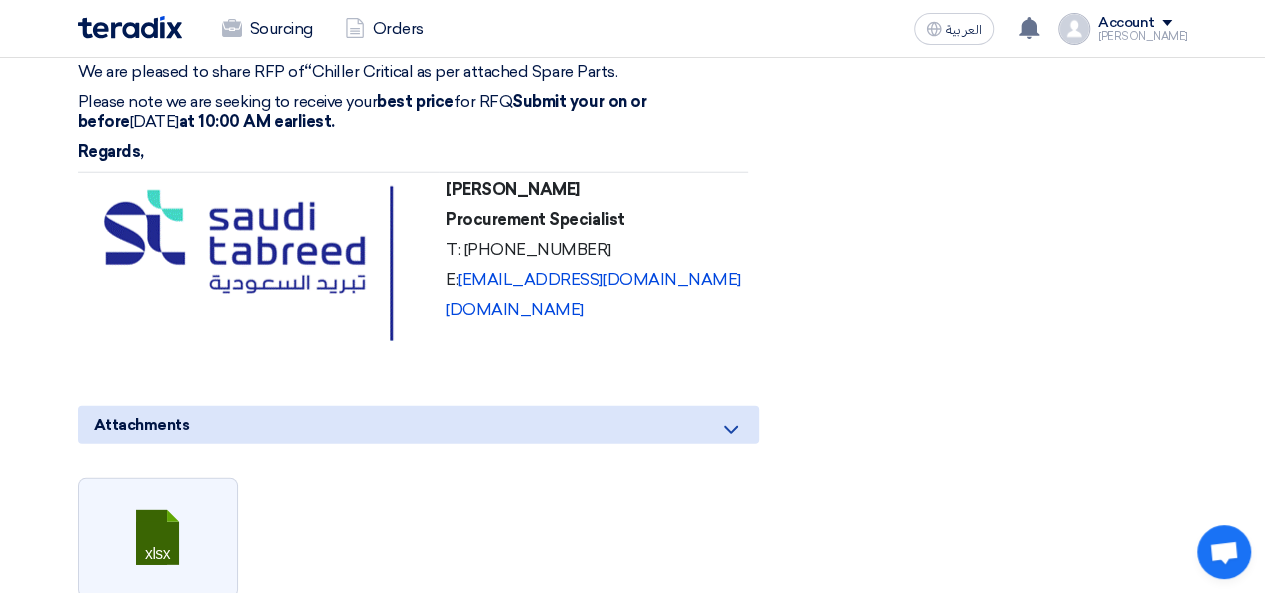 scroll, scrollTop: 2600, scrollLeft: 0, axis: vertical 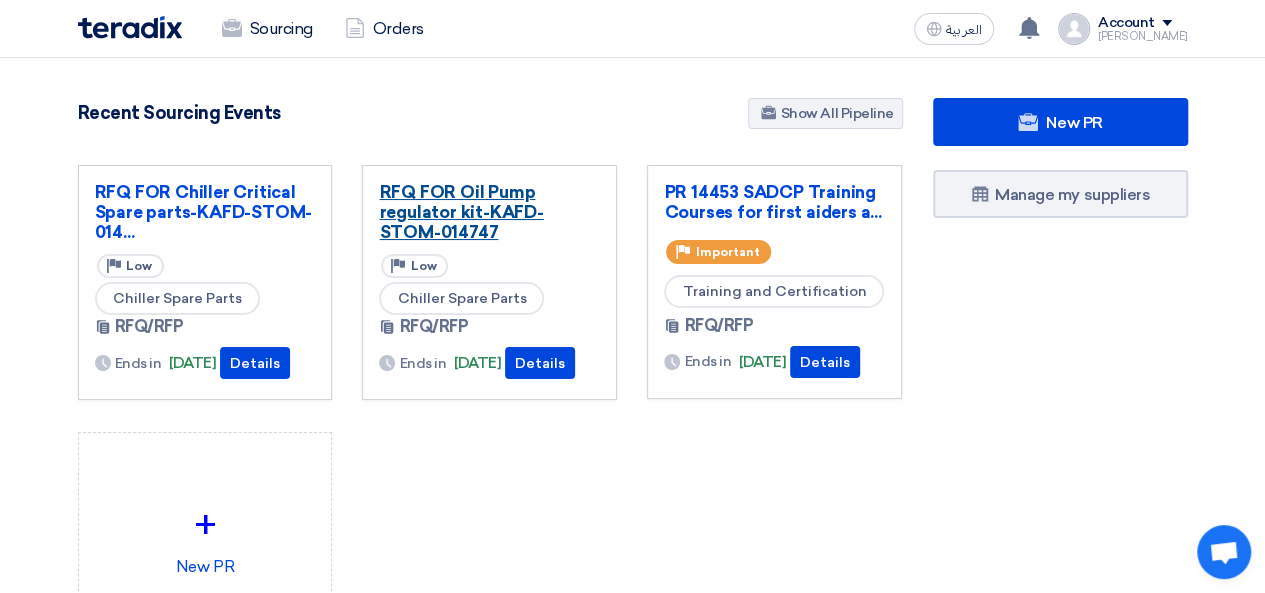 click on "RFQ FOR Oil Pump regulator kit-KAFD-STOM-014747" 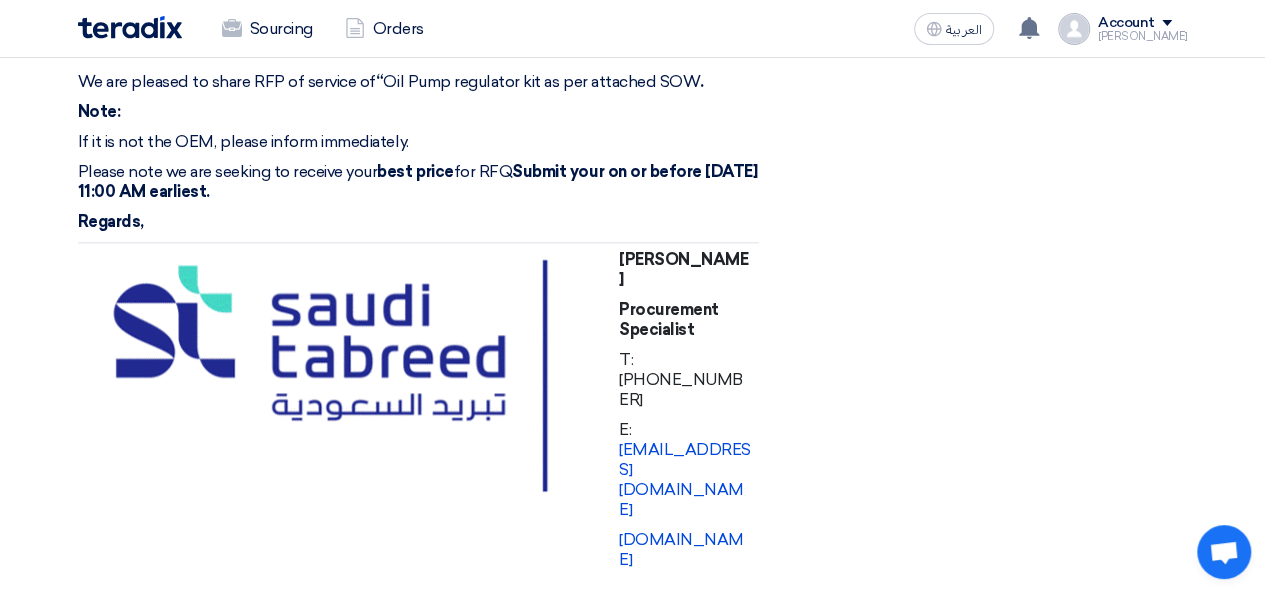 scroll, scrollTop: 1200, scrollLeft: 0, axis: vertical 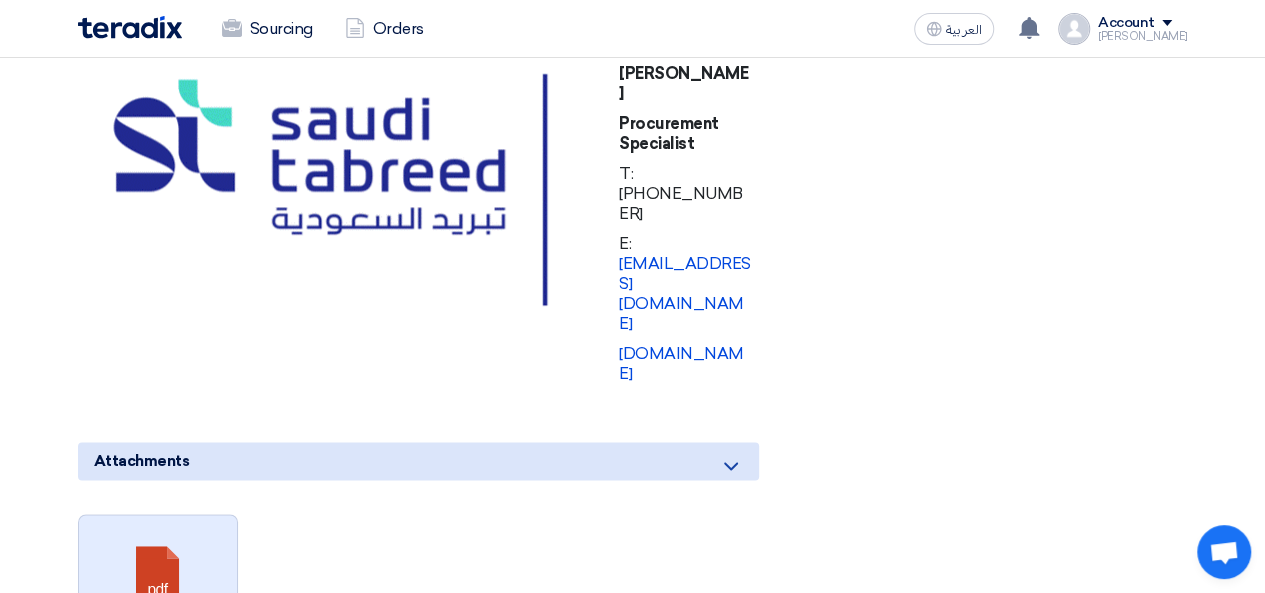 click at bounding box center [159, 575] 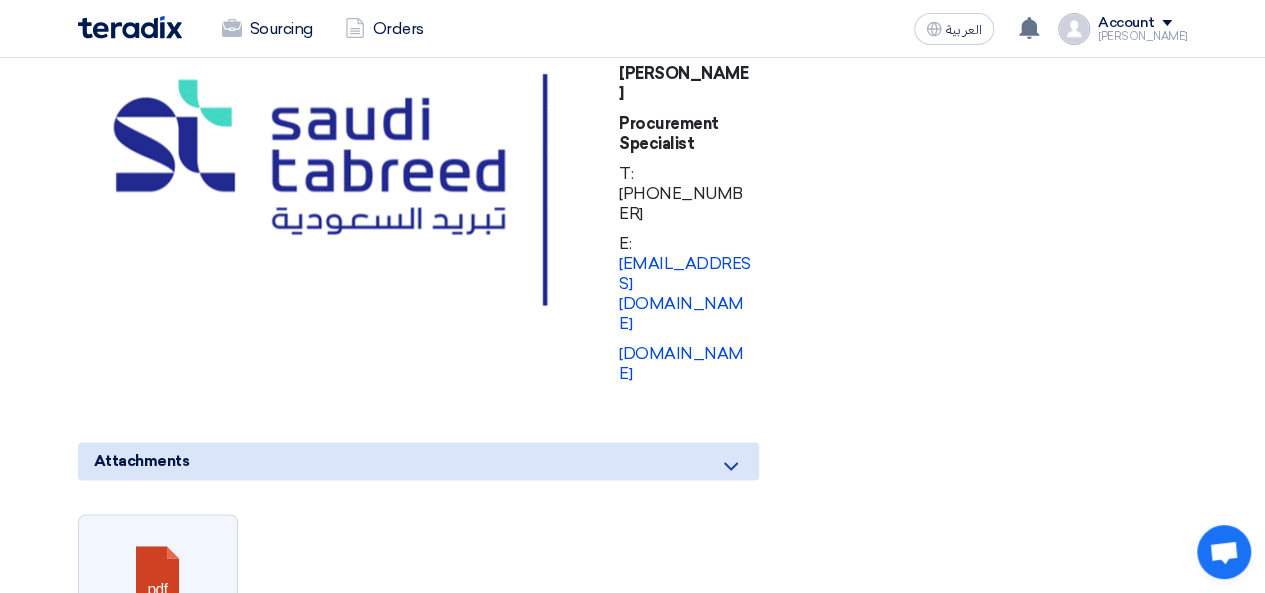 click on "Download file
SERMaterialRequestReportAPSC_.pdf" at bounding box center [158, 654] 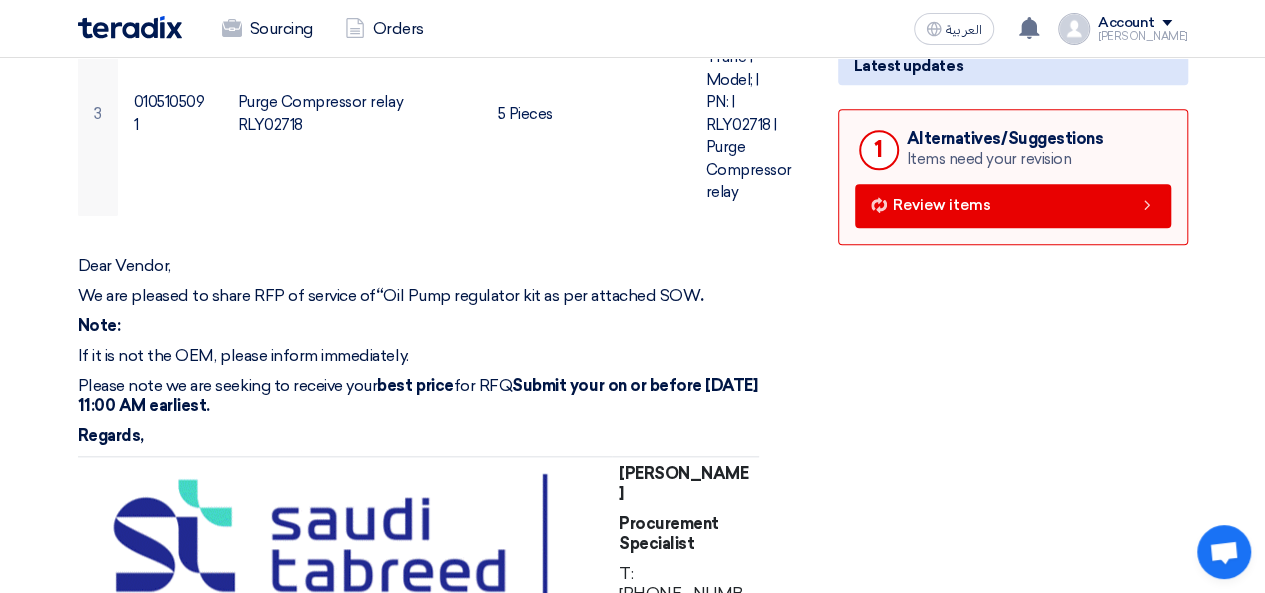 scroll, scrollTop: 500, scrollLeft: 0, axis: vertical 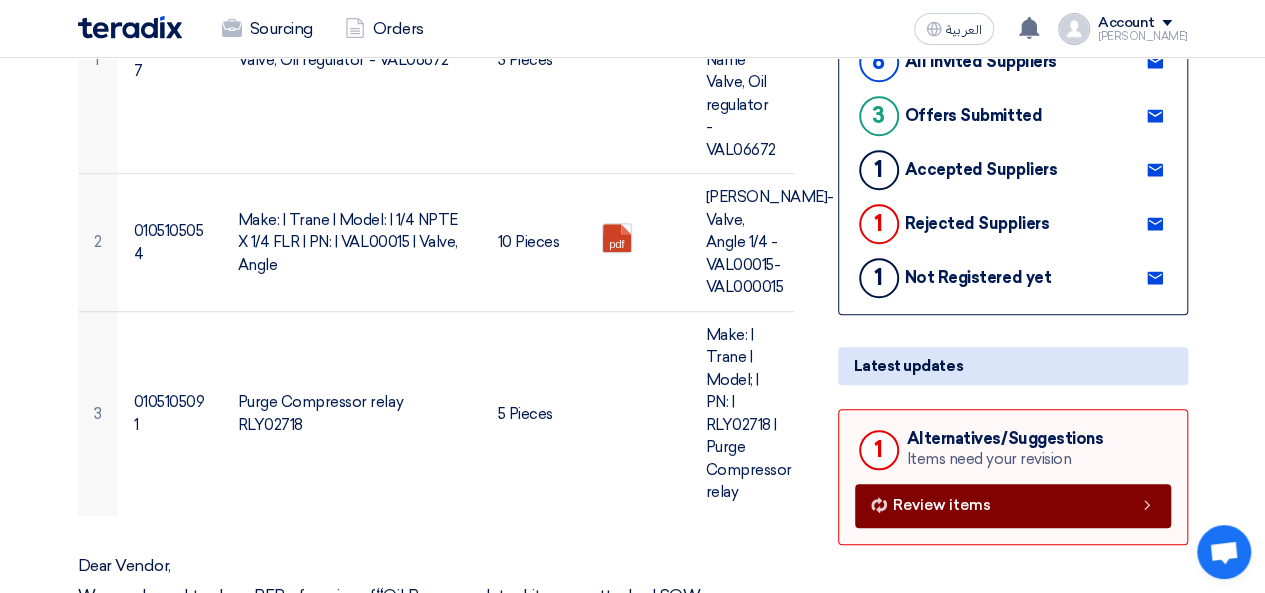 click on "Review items" 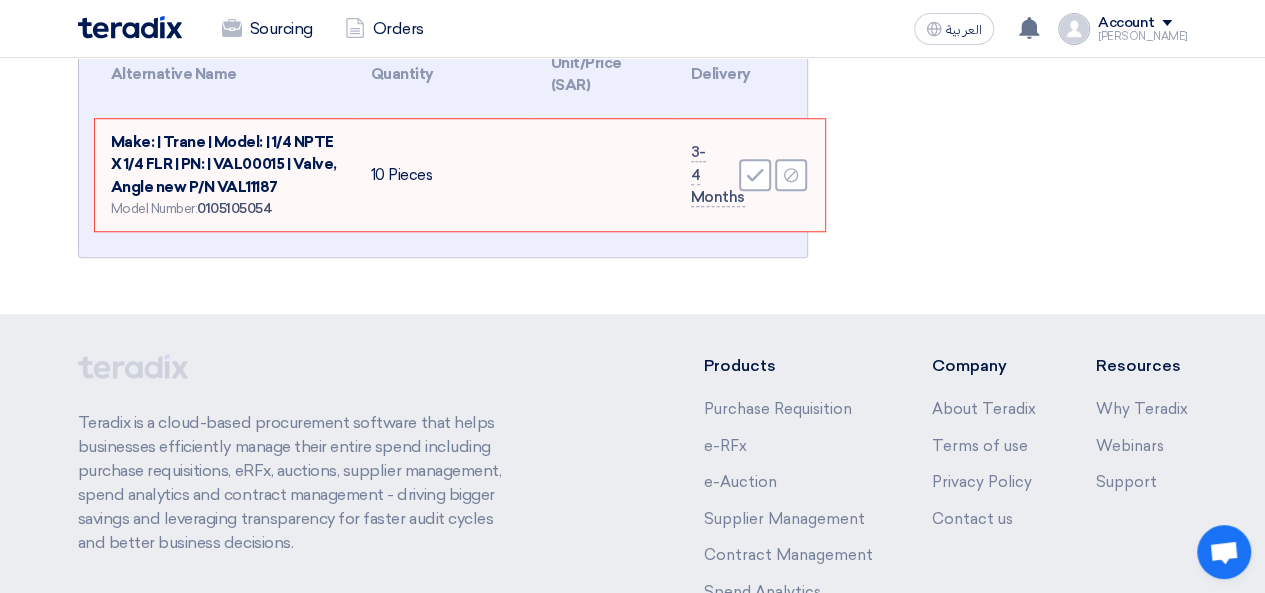 scroll, scrollTop: 544, scrollLeft: 0, axis: vertical 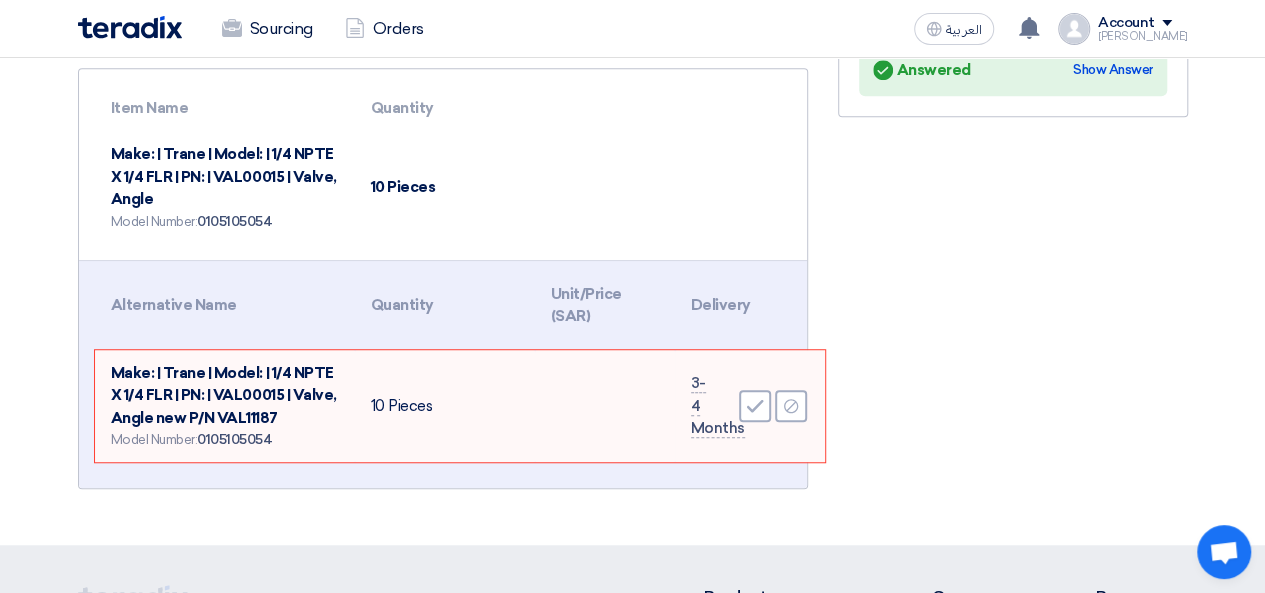 drag, startPoint x: 218, startPoint y: 168, endPoint x: 290, endPoint y: 179, distance: 72.835434 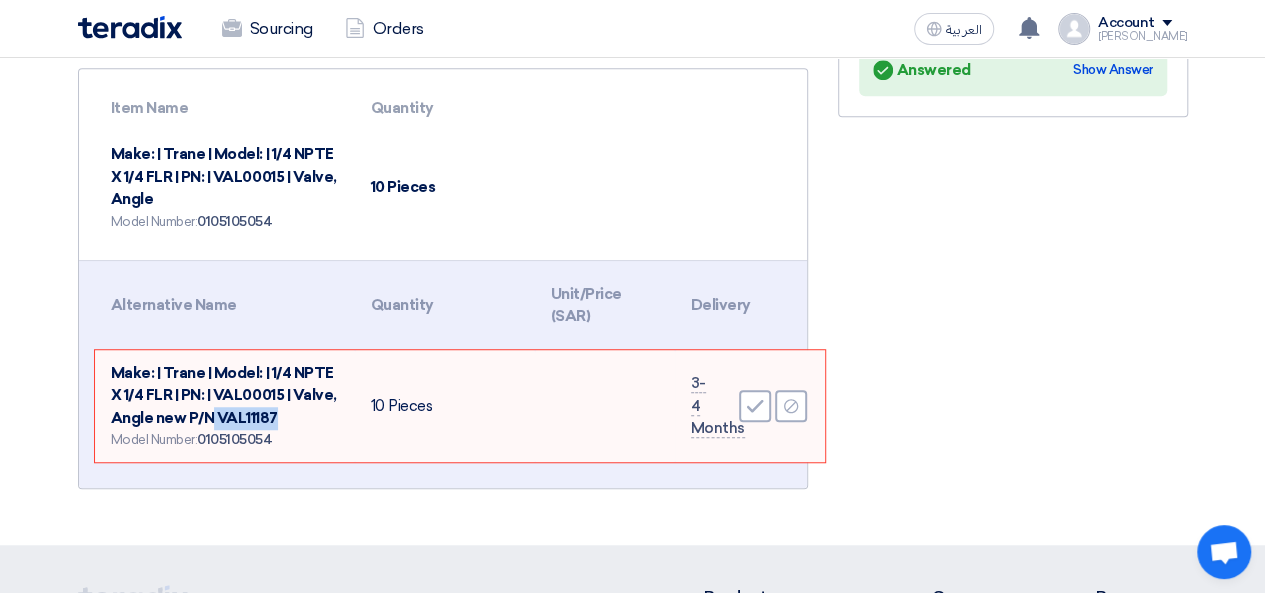 drag, startPoint x: 279, startPoint y: 408, endPoint x: 212, endPoint y: 423, distance: 68.65858 